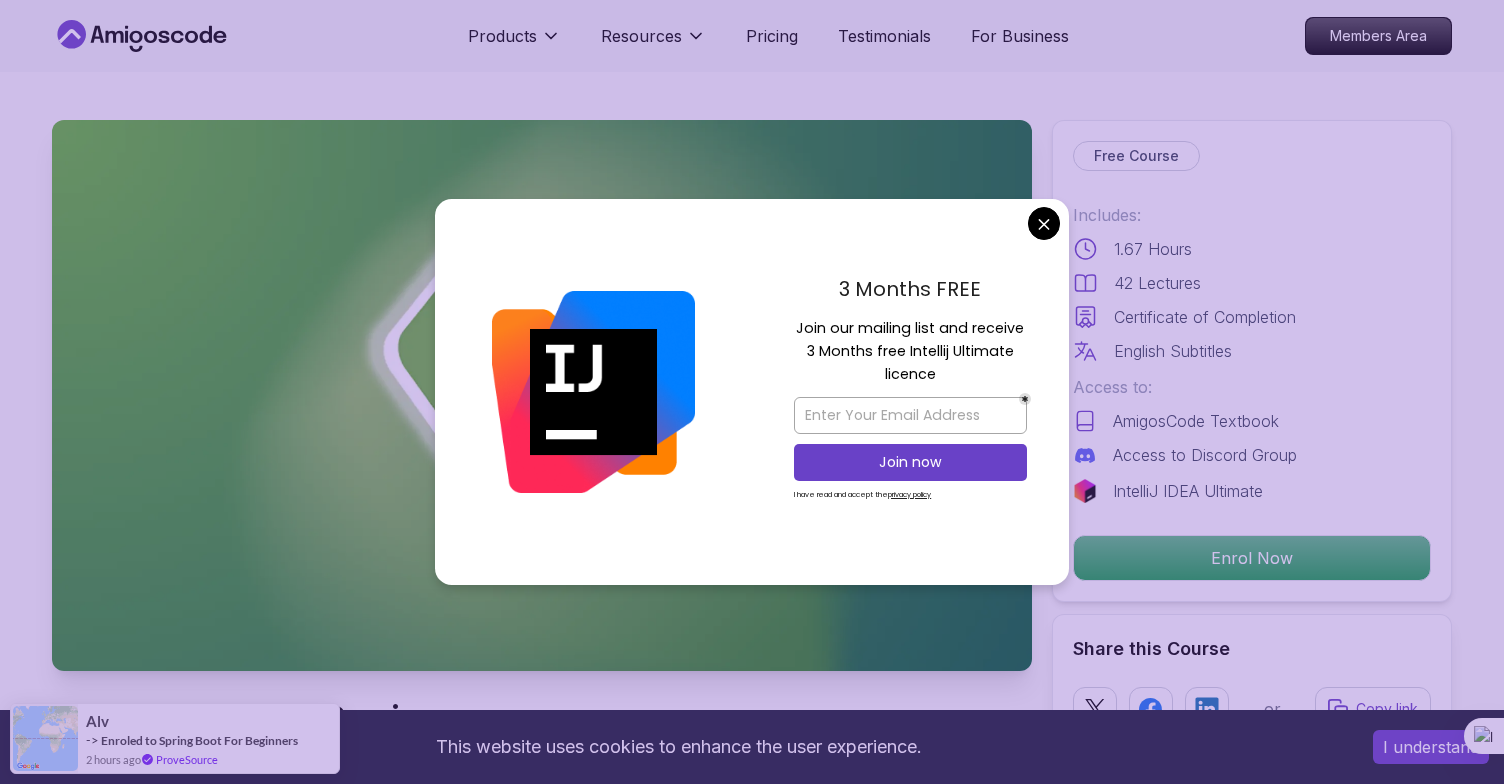 scroll, scrollTop: 0, scrollLeft: 0, axis: both 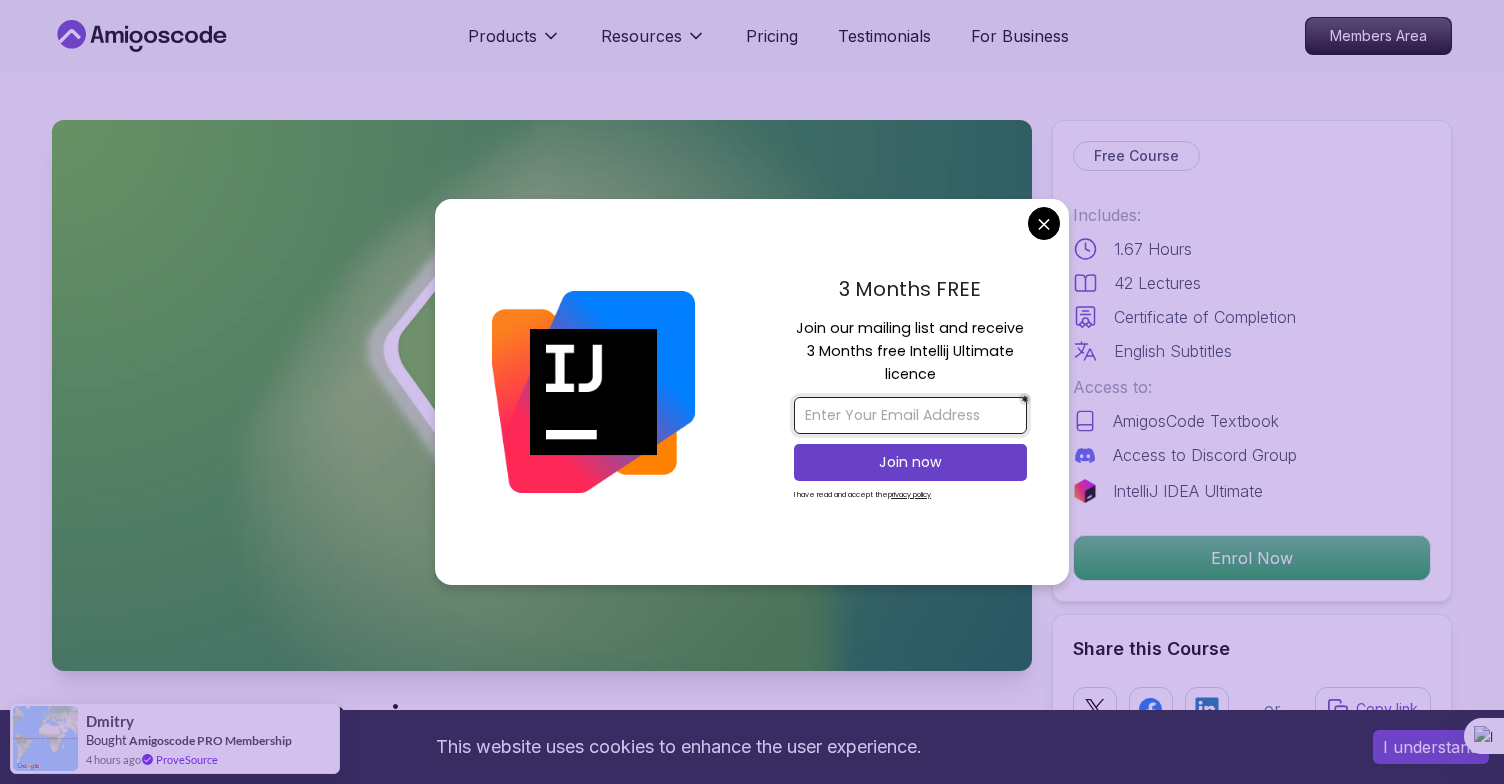 click at bounding box center [910, 415] 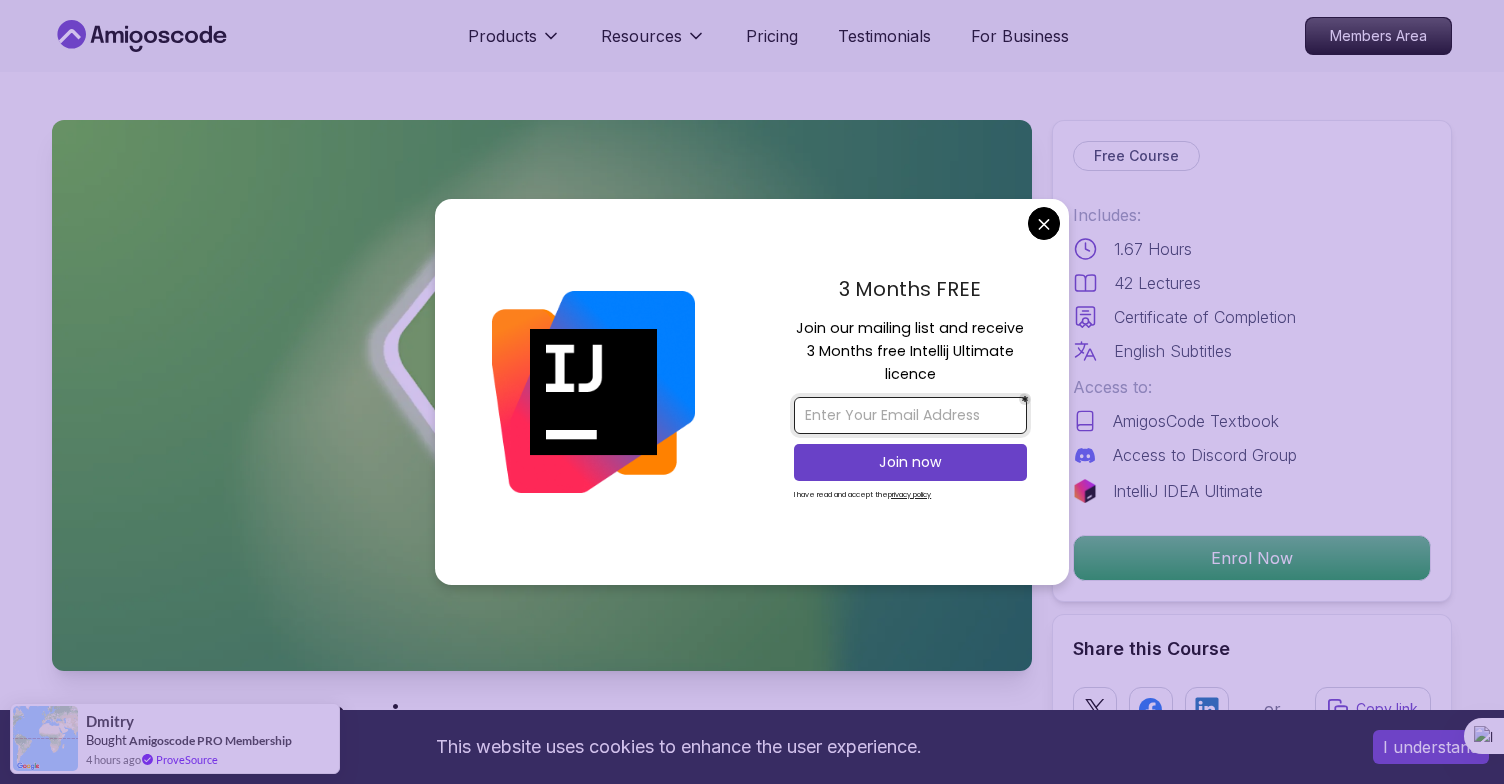 type on "[EMAIL_ADDRESS][DOMAIN_NAME]" 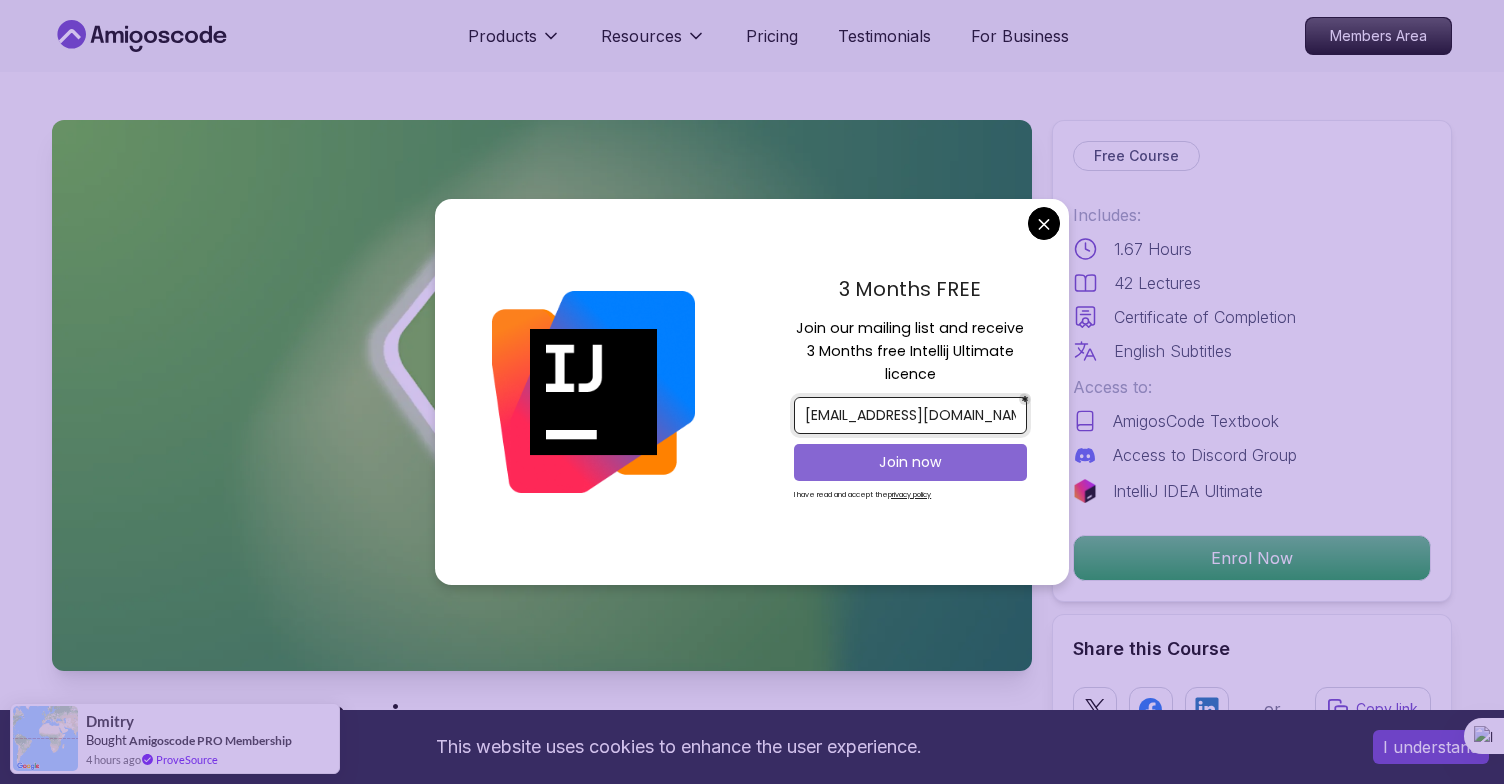 click on "Join now" at bounding box center [910, 462] 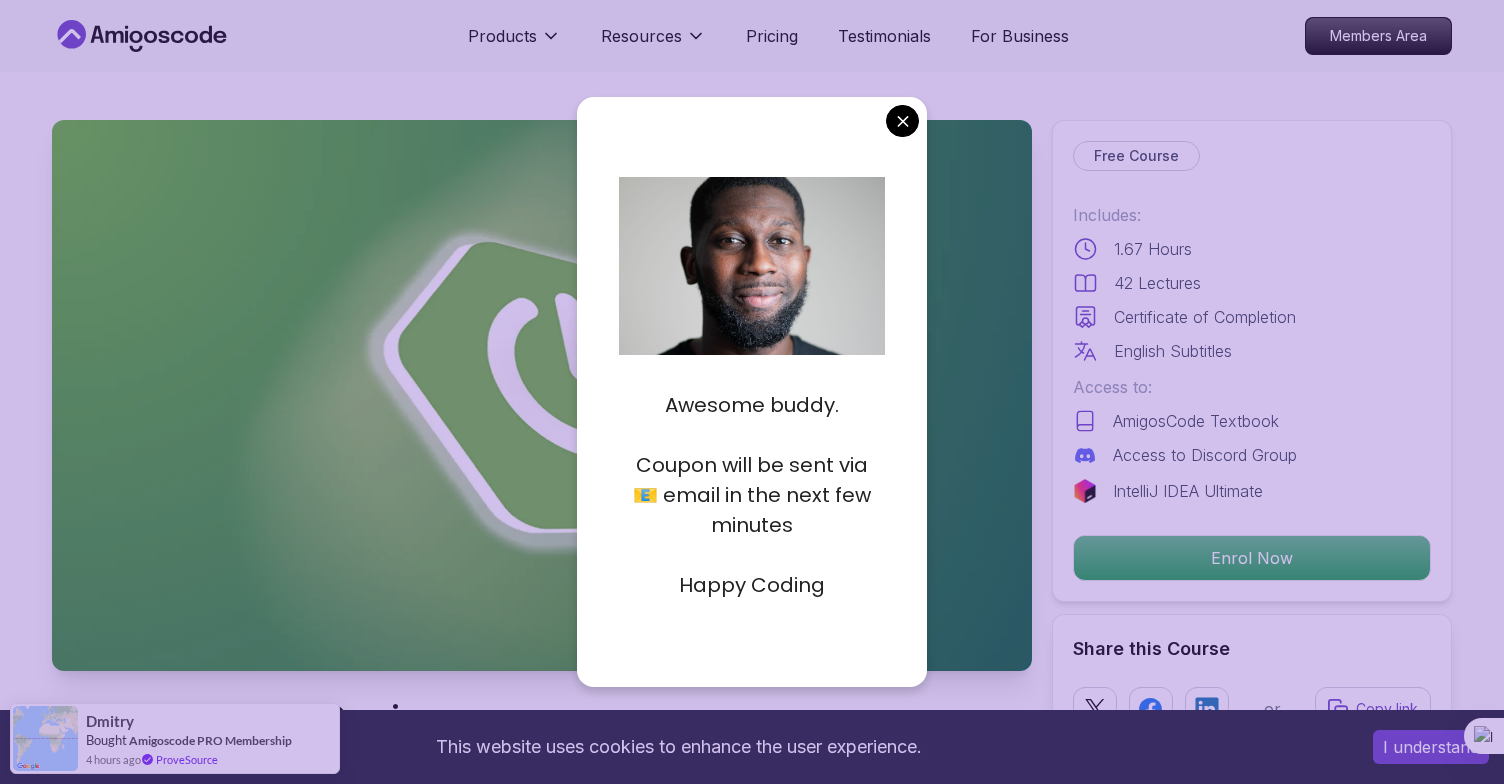 click on "This website uses cookies to enhance the user experience. I understand Products Resources Pricing Testimonials For Business Members Area Products Resources Pricing Testimonials For Business Members Area Spring Boot for Beginners Build a CRUD API with Spring Boot and PostgreSQL database using Spring Data JPA and Spring AI Mama Samba Braima Djalo  /   Instructor Free Course Includes: 1.67 Hours 42 Lectures Certificate of Completion English Subtitles Access to: AmigosCode Textbook Access to Discord Group IntelliJ IDEA Ultimate Enrol Now Share this Course or Copy link Got a Team of 5 or More? With one subscription, give your entire team access to all courses and features. Check our Business Plan Mama Samba Braima Djalo  /   Instructor What you will learn java spring spring-boot postgres terminal ai git github chatgpt The Basics of Spring - Learn the fundamental concepts and features of the Spring framework. Spring Boot - Understand how to use Spring Boot to simplify the development of Spring applications." at bounding box center (752, 5058) 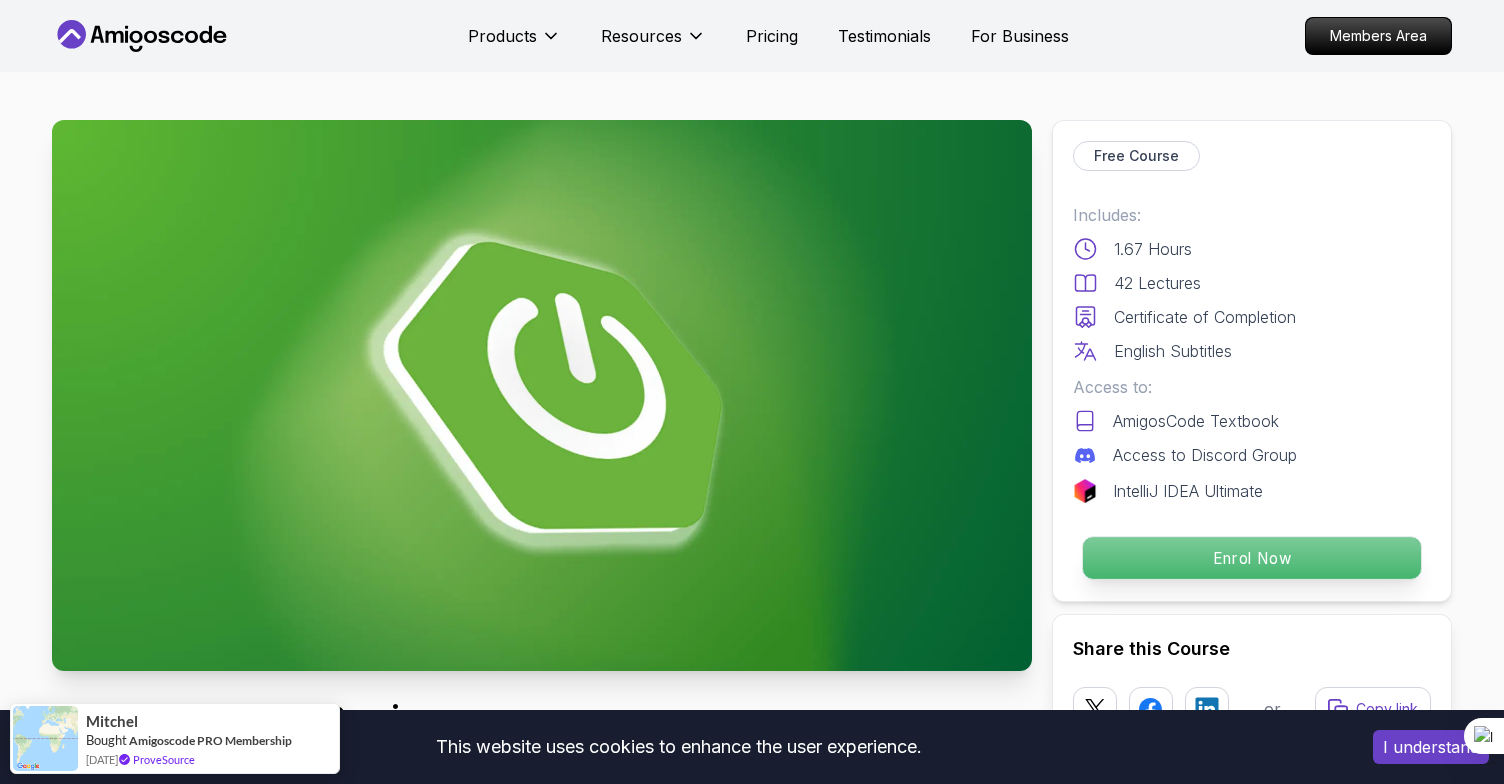 click on "Enrol Now" at bounding box center (1252, 558) 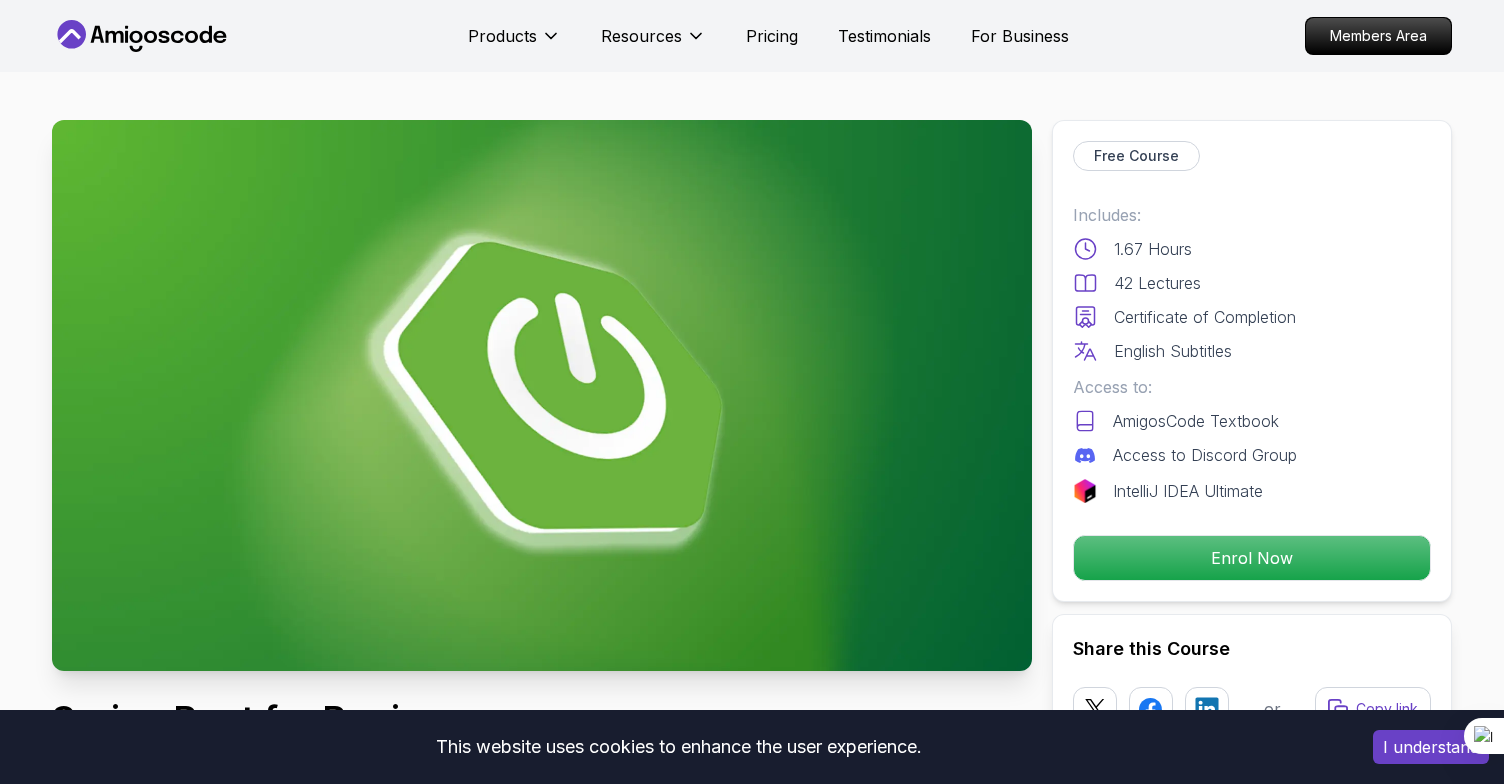scroll, scrollTop: 3927, scrollLeft: 0, axis: vertical 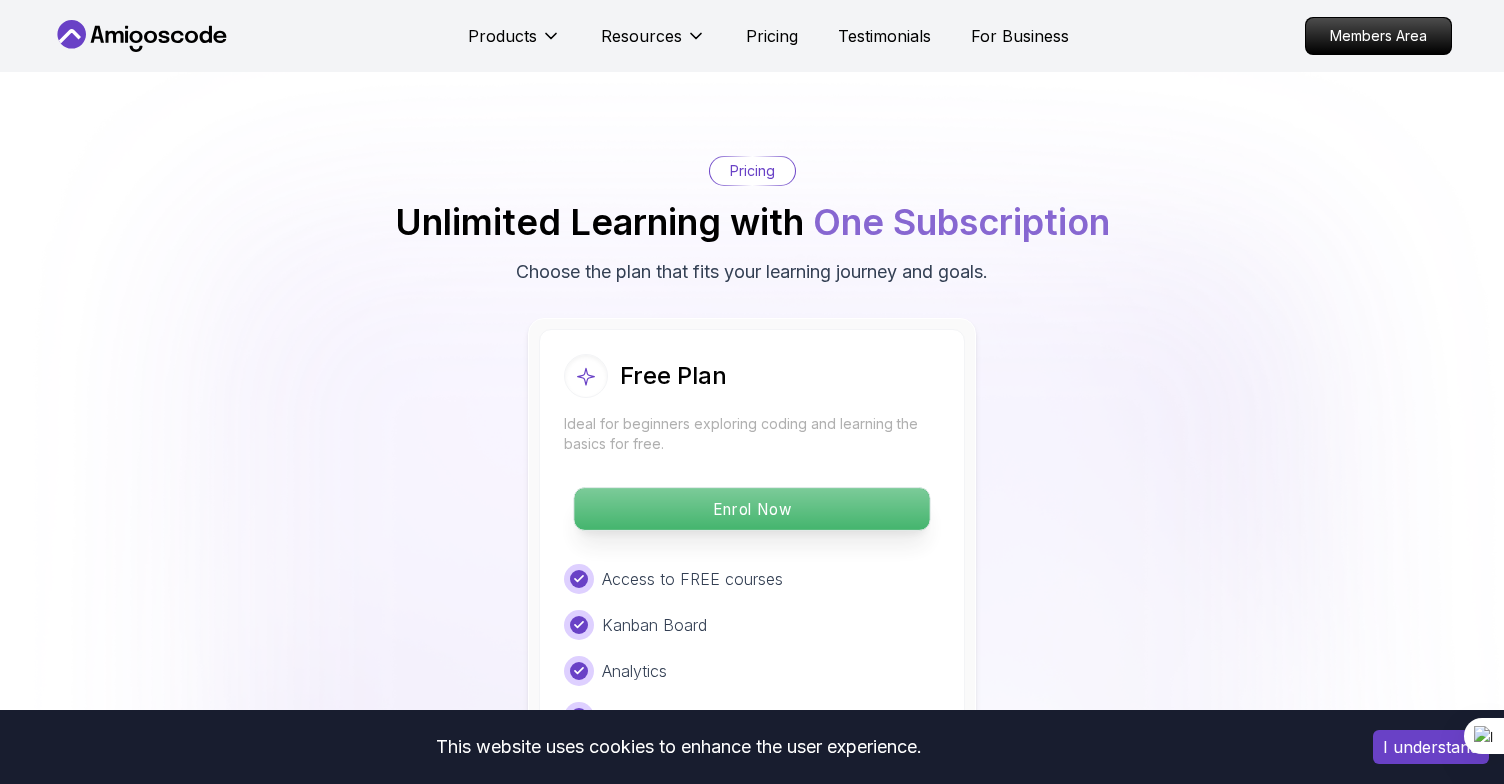 click on "Enrol Now" at bounding box center (751, 509) 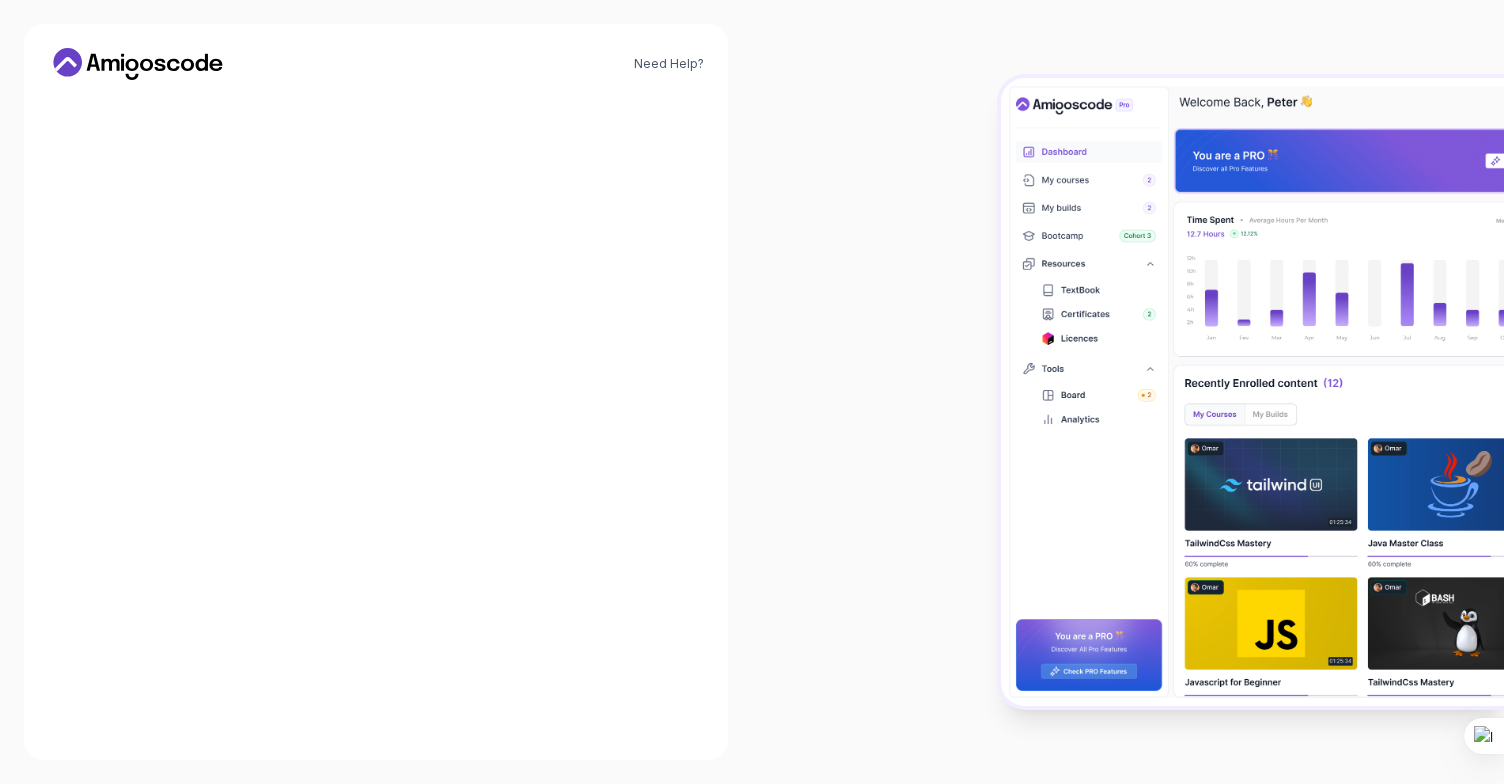 scroll, scrollTop: 0, scrollLeft: 0, axis: both 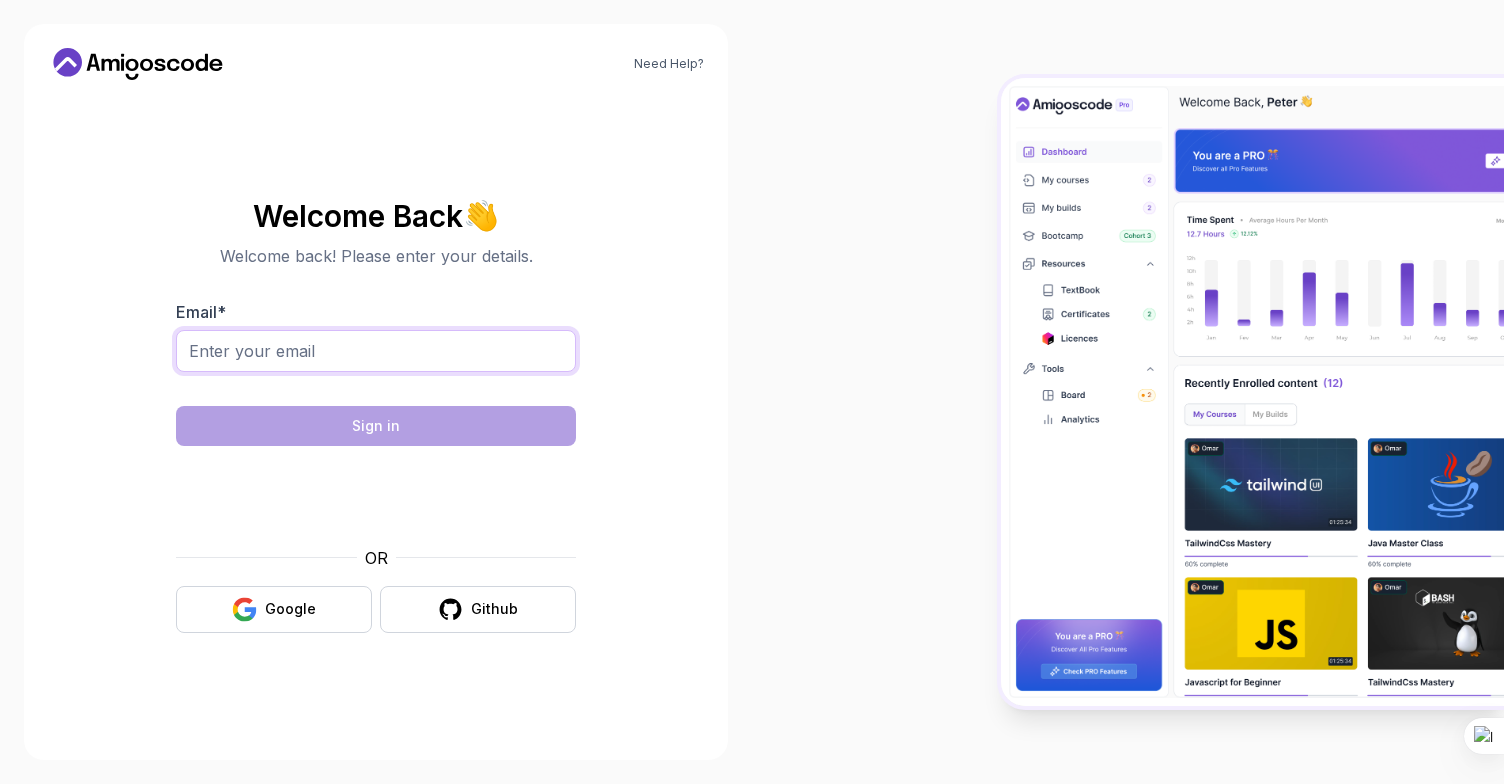 click on "Email *" at bounding box center (376, 351) 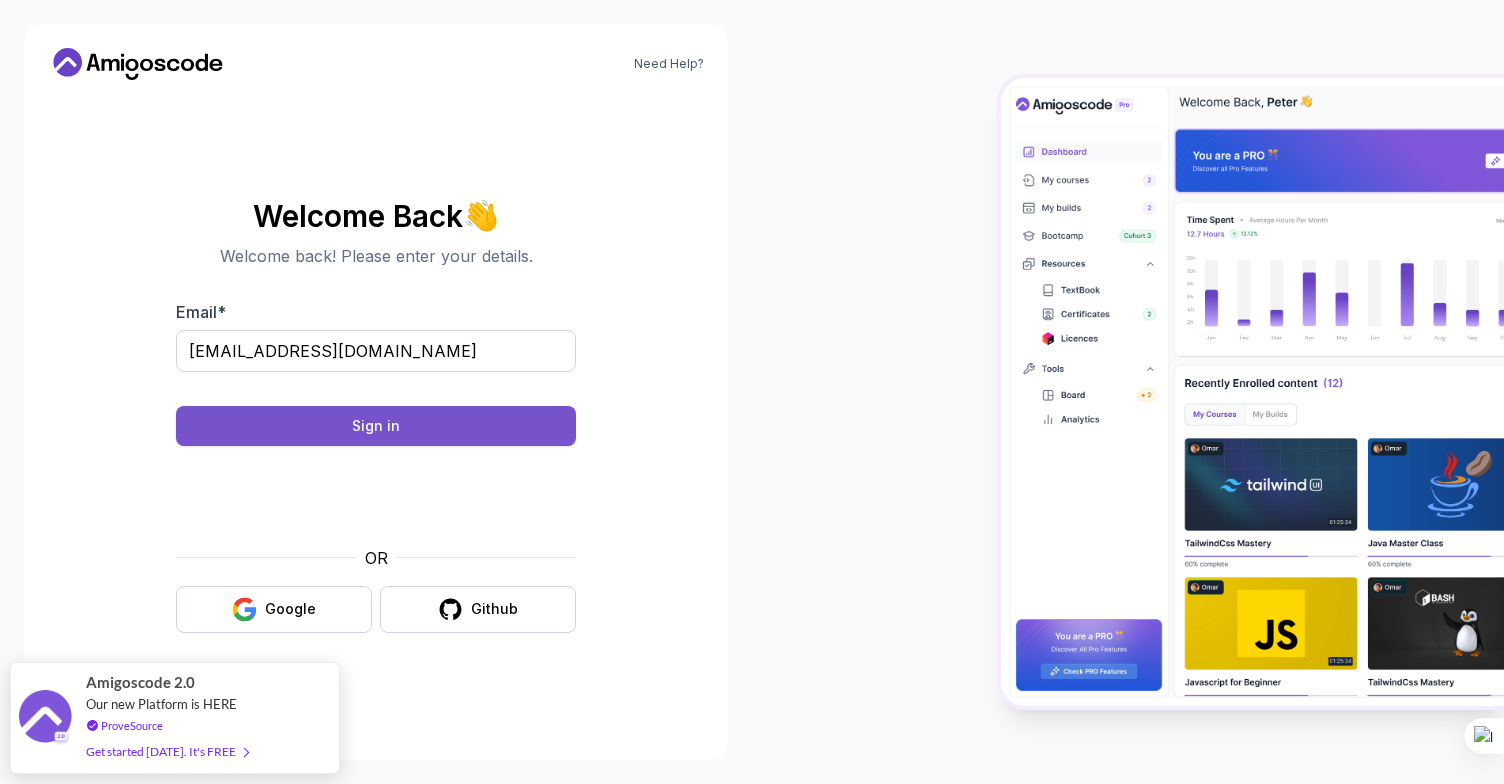 click on "Sign in" at bounding box center [376, 426] 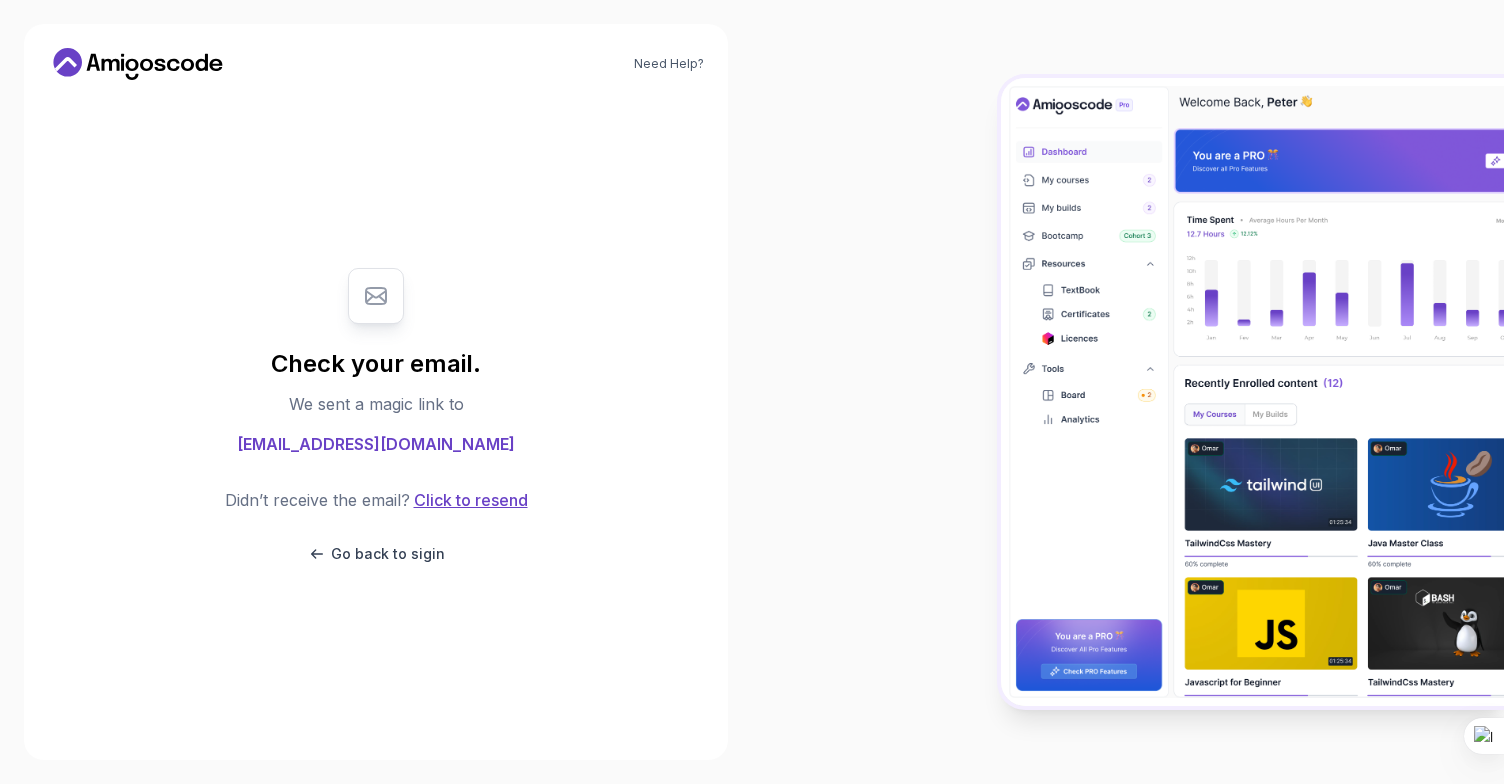 click on "Click to resend" at bounding box center [469, 500] 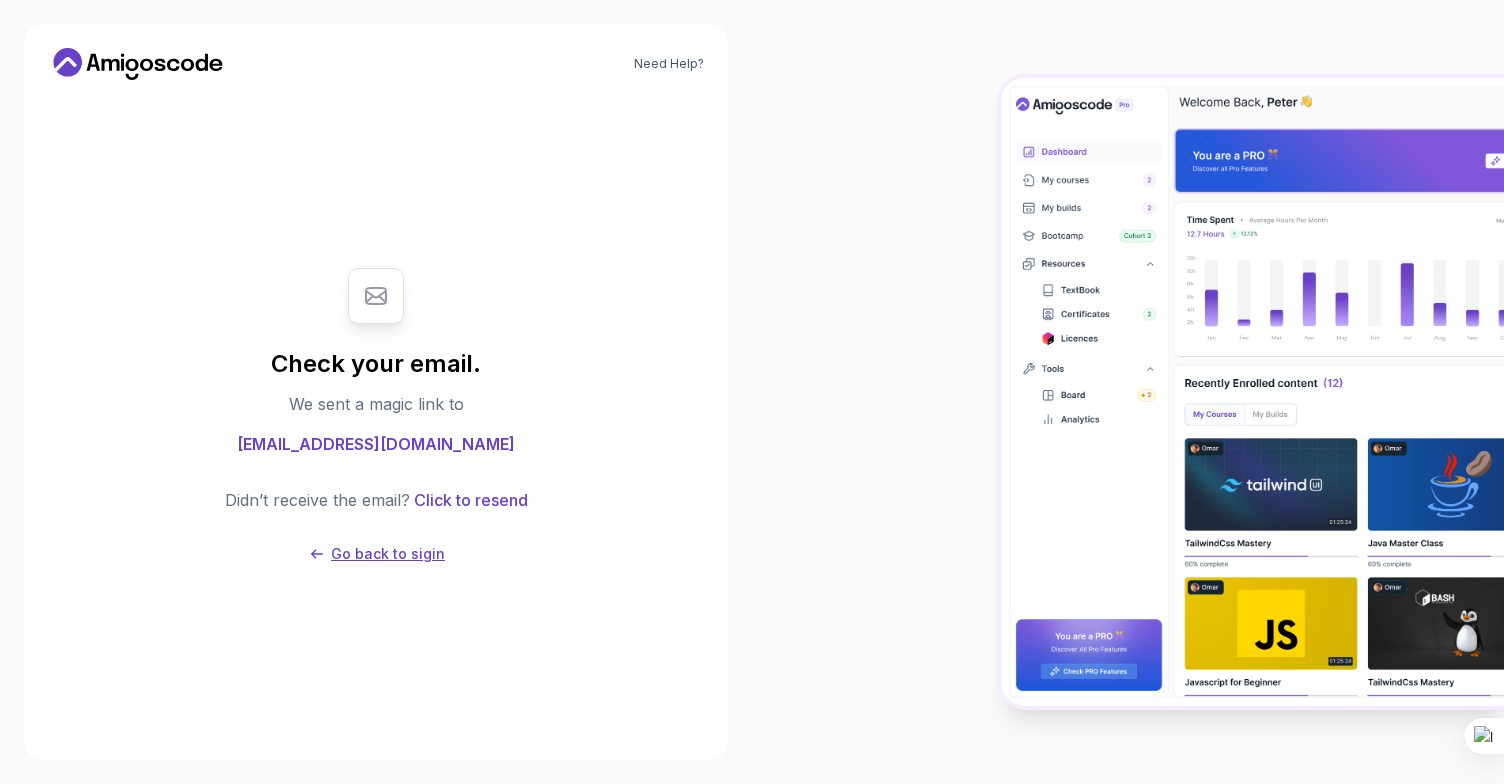 click on "Go back to sigin" at bounding box center [388, 554] 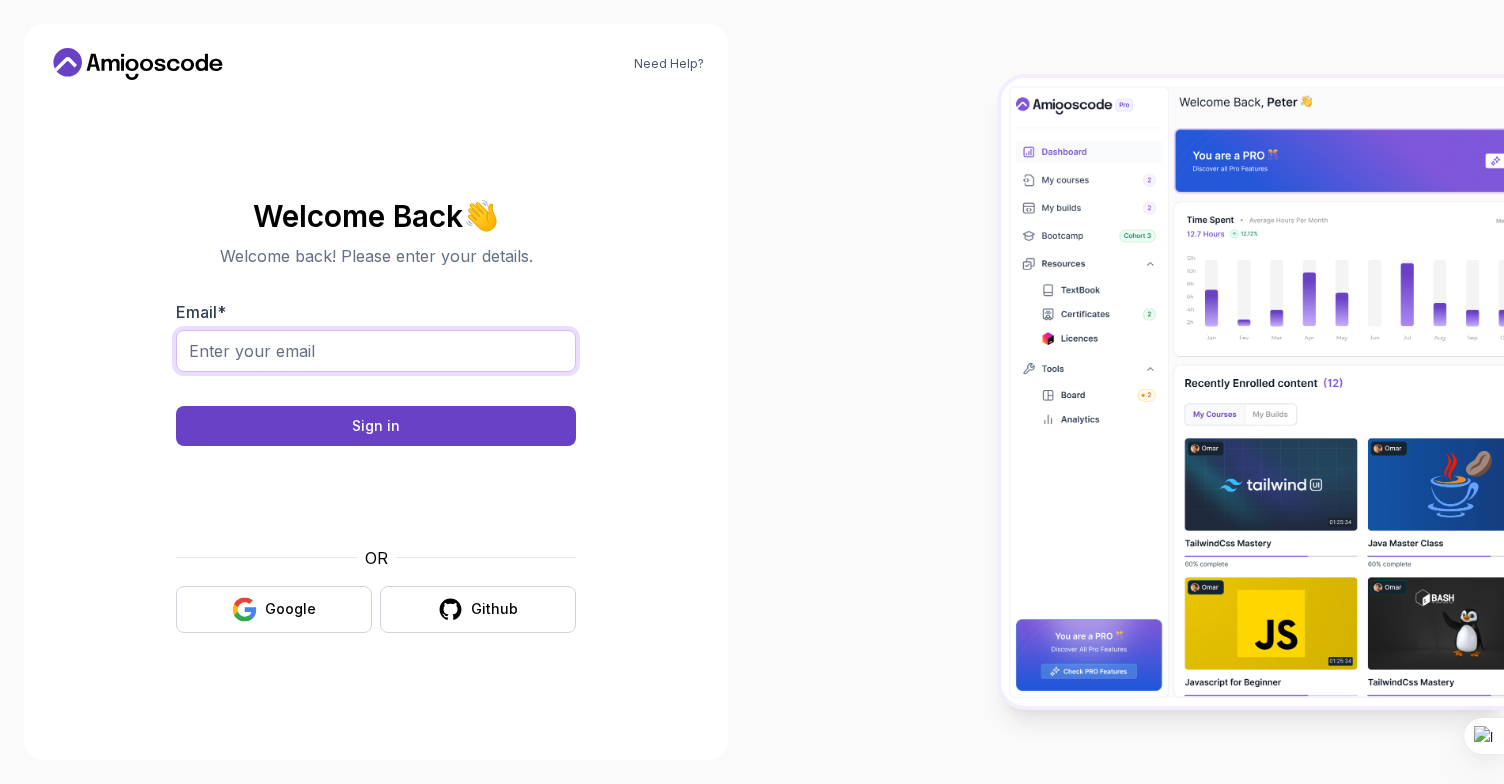 click on "Email *" at bounding box center [376, 351] 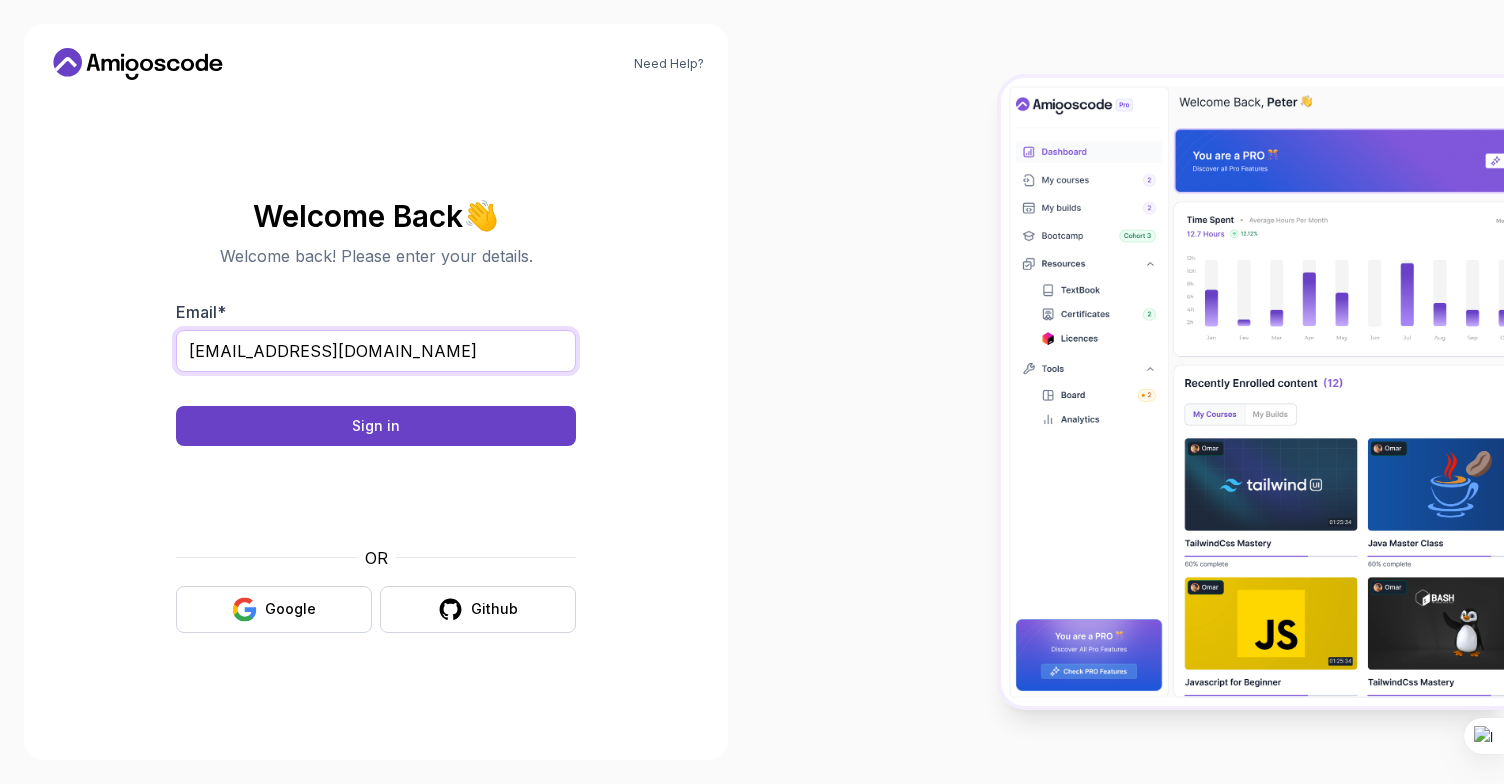type on "mosesgithu@gmail.com" 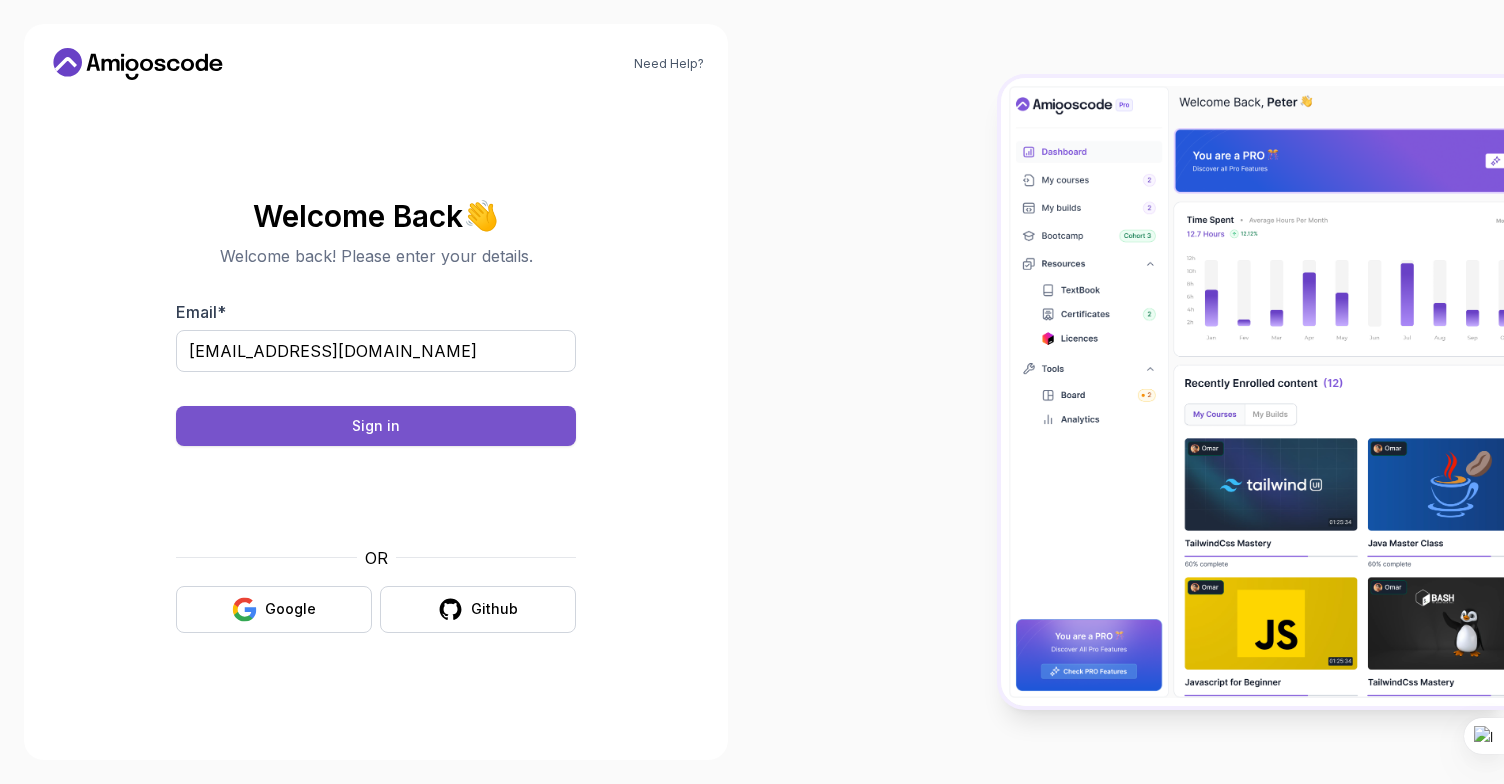 click on "Sign in" at bounding box center [376, 426] 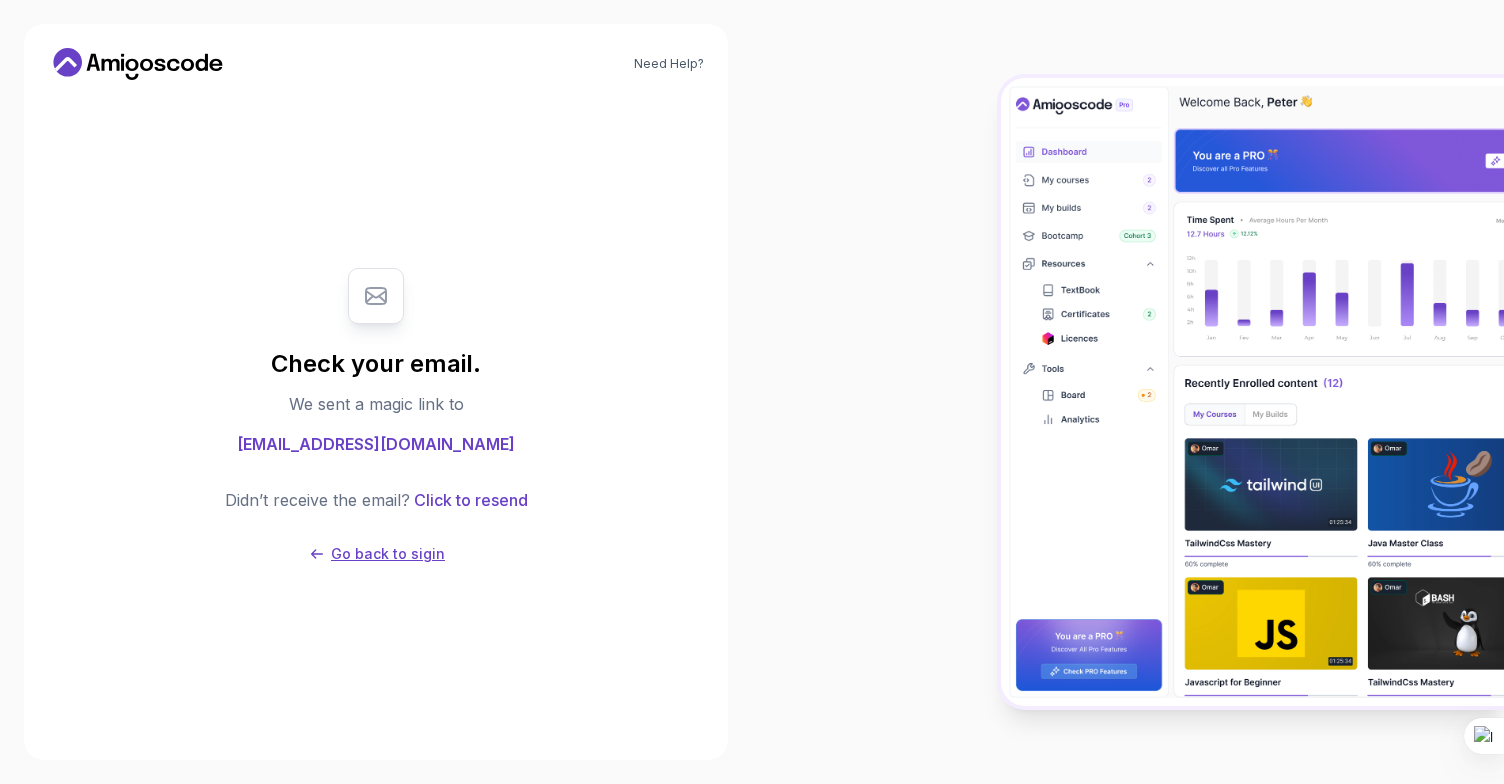 click on "Go back to sigin" at bounding box center [388, 554] 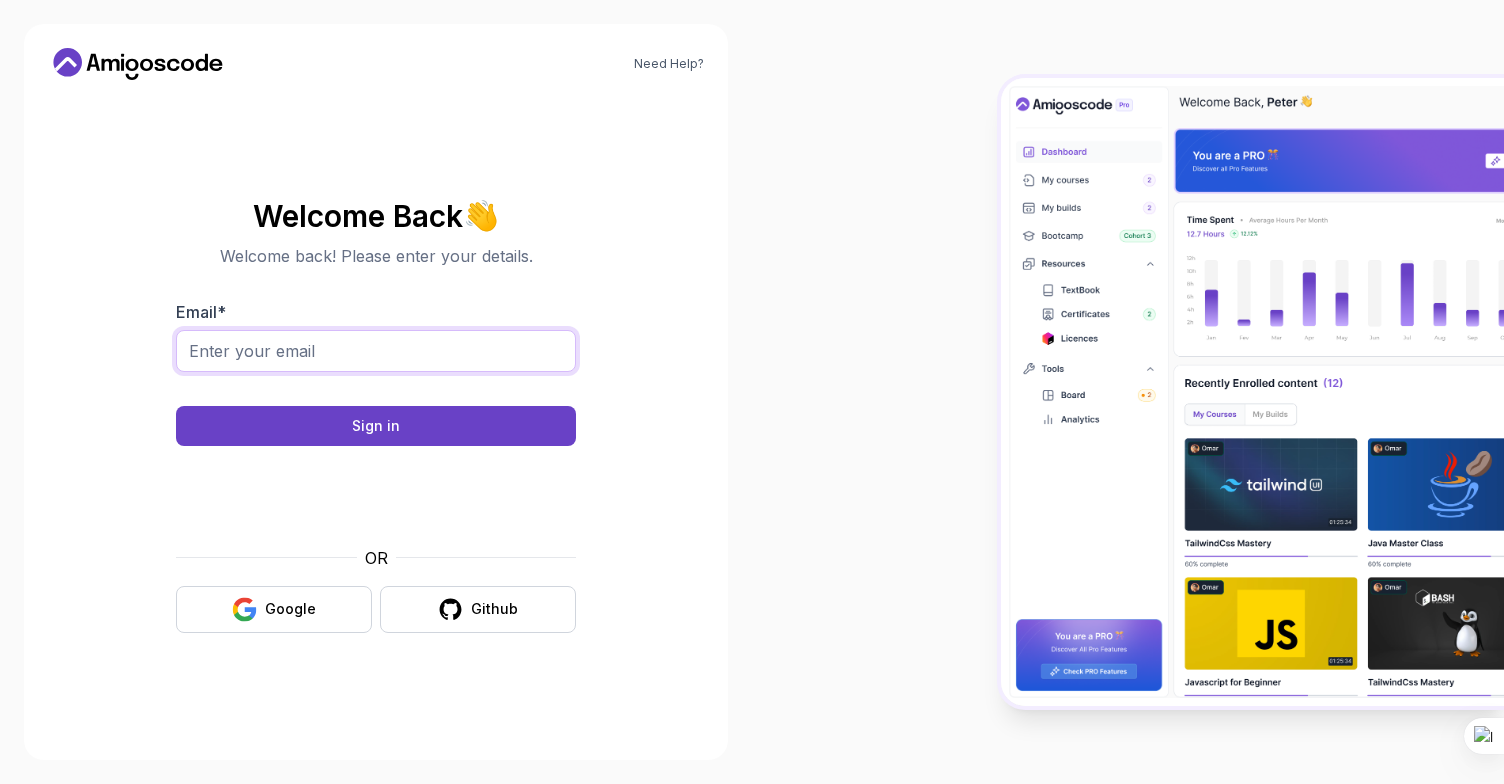 click on "Email *" at bounding box center (376, 351) 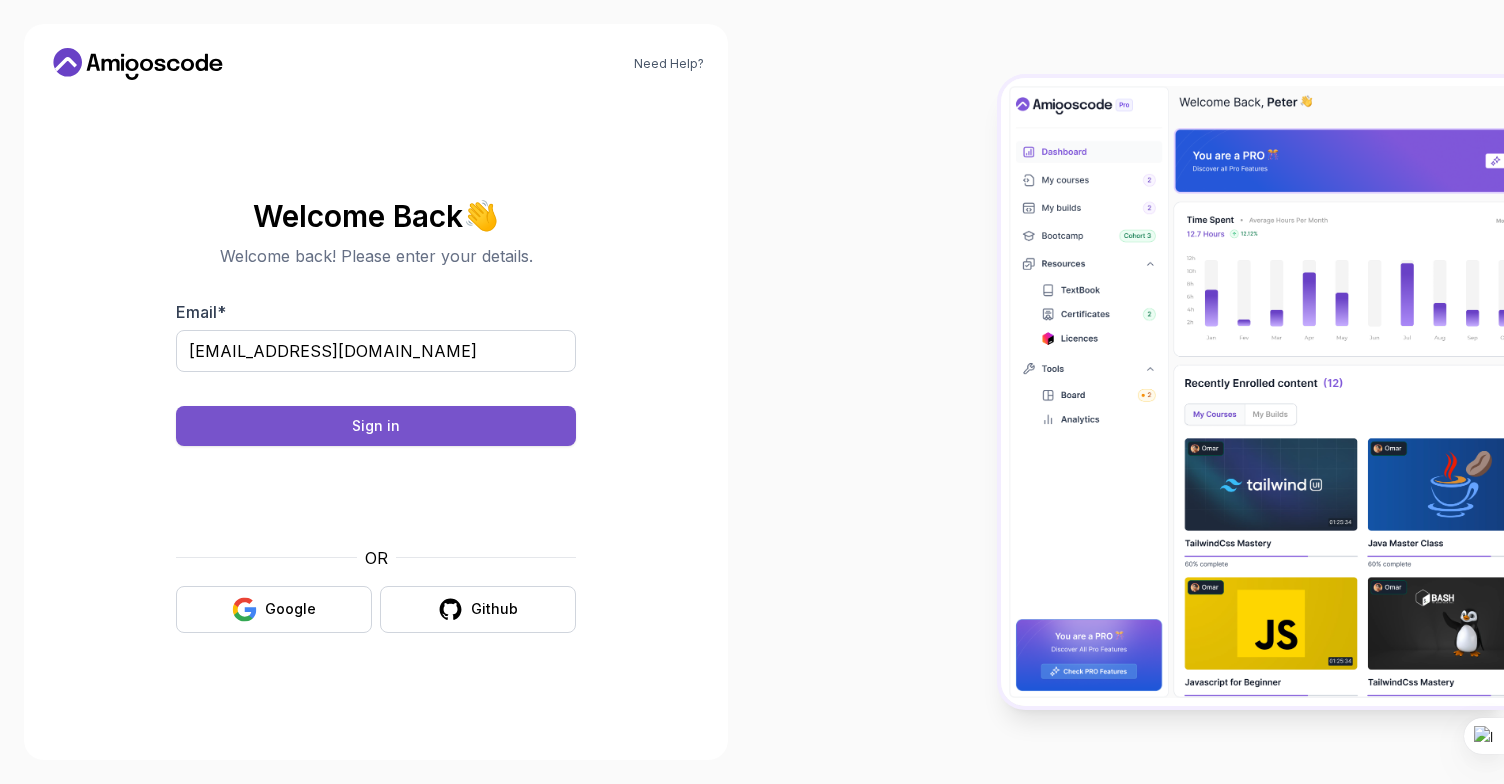 click on "Sign in" at bounding box center (376, 426) 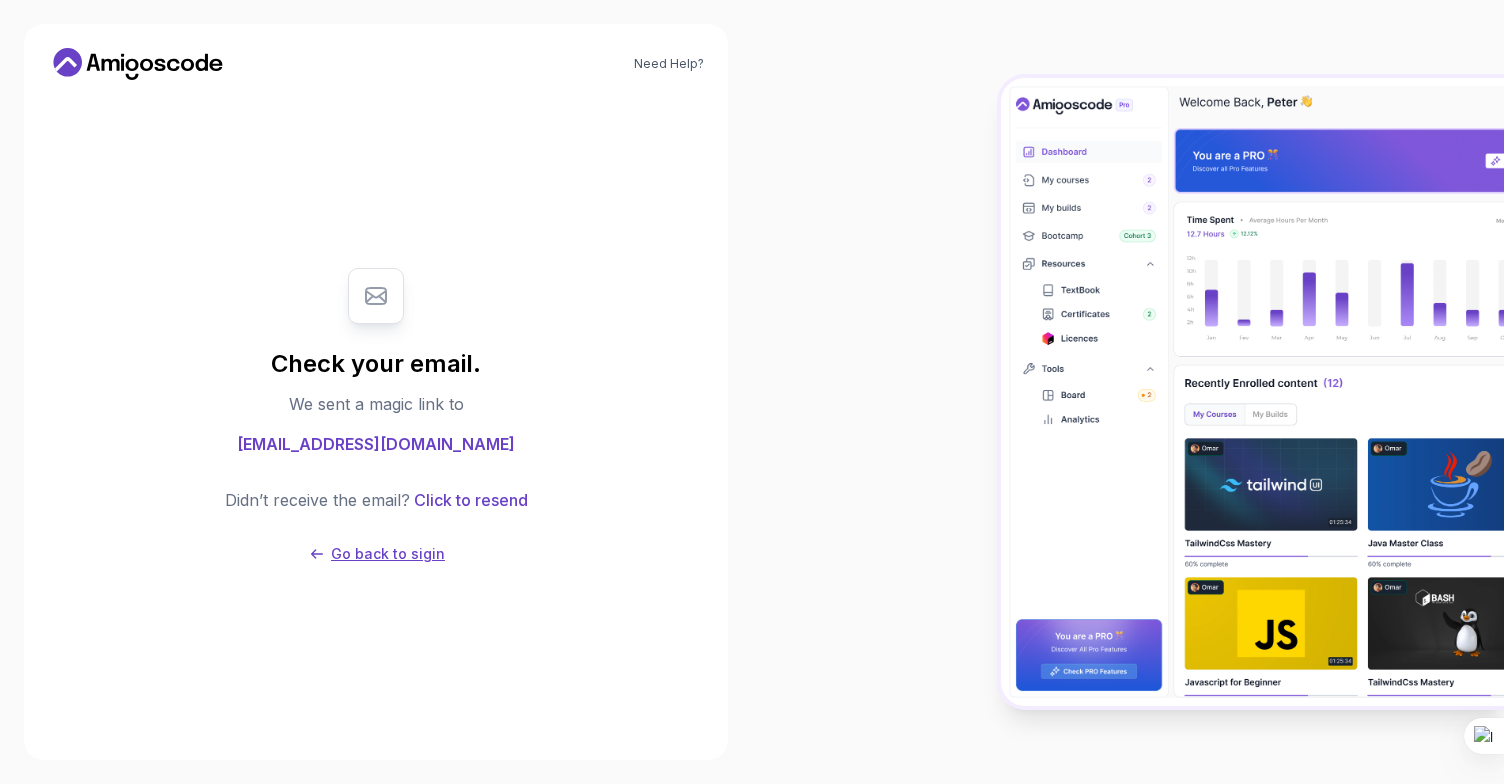 click on "Go back to sigin" at bounding box center [388, 554] 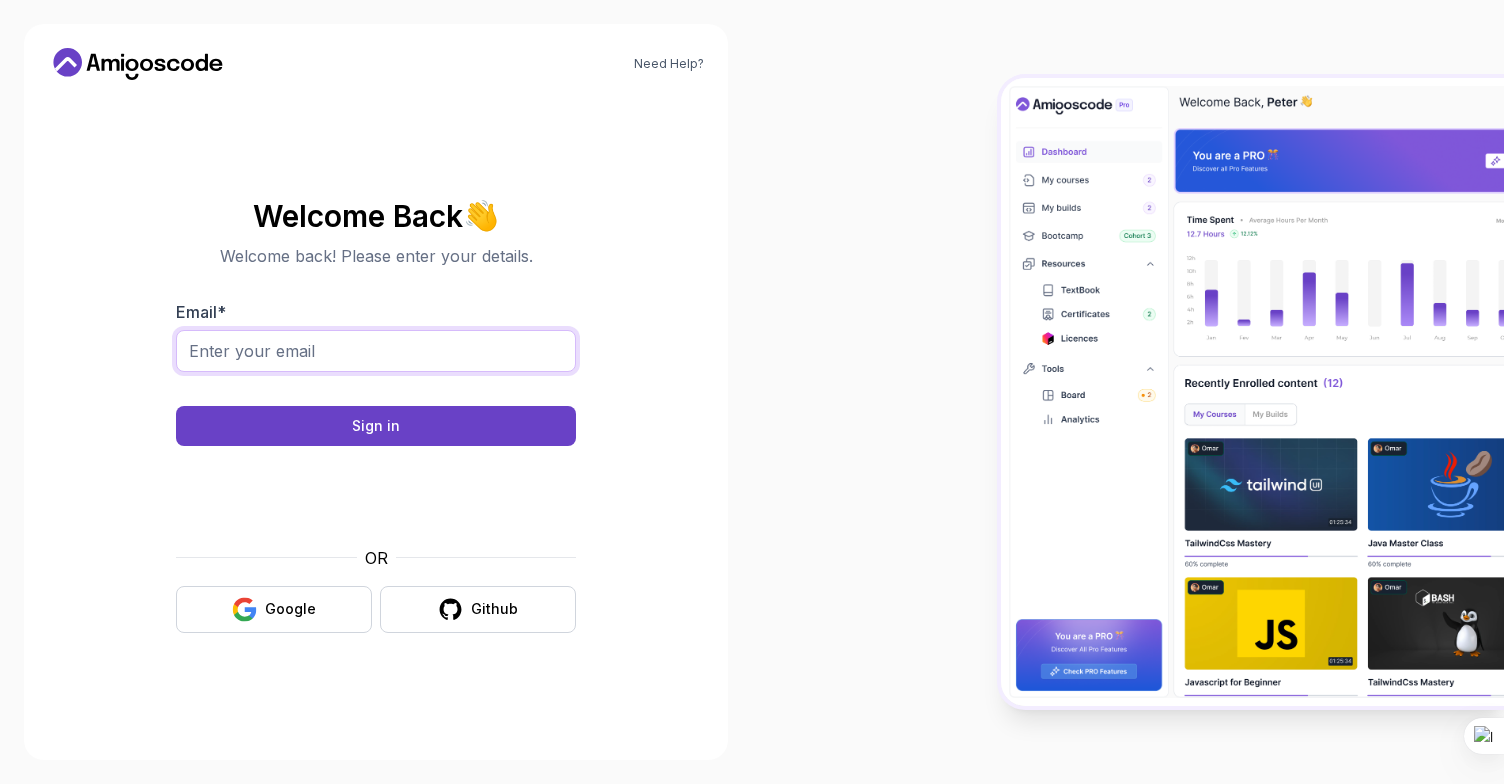 click on "Email *" at bounding box center [376, 351] 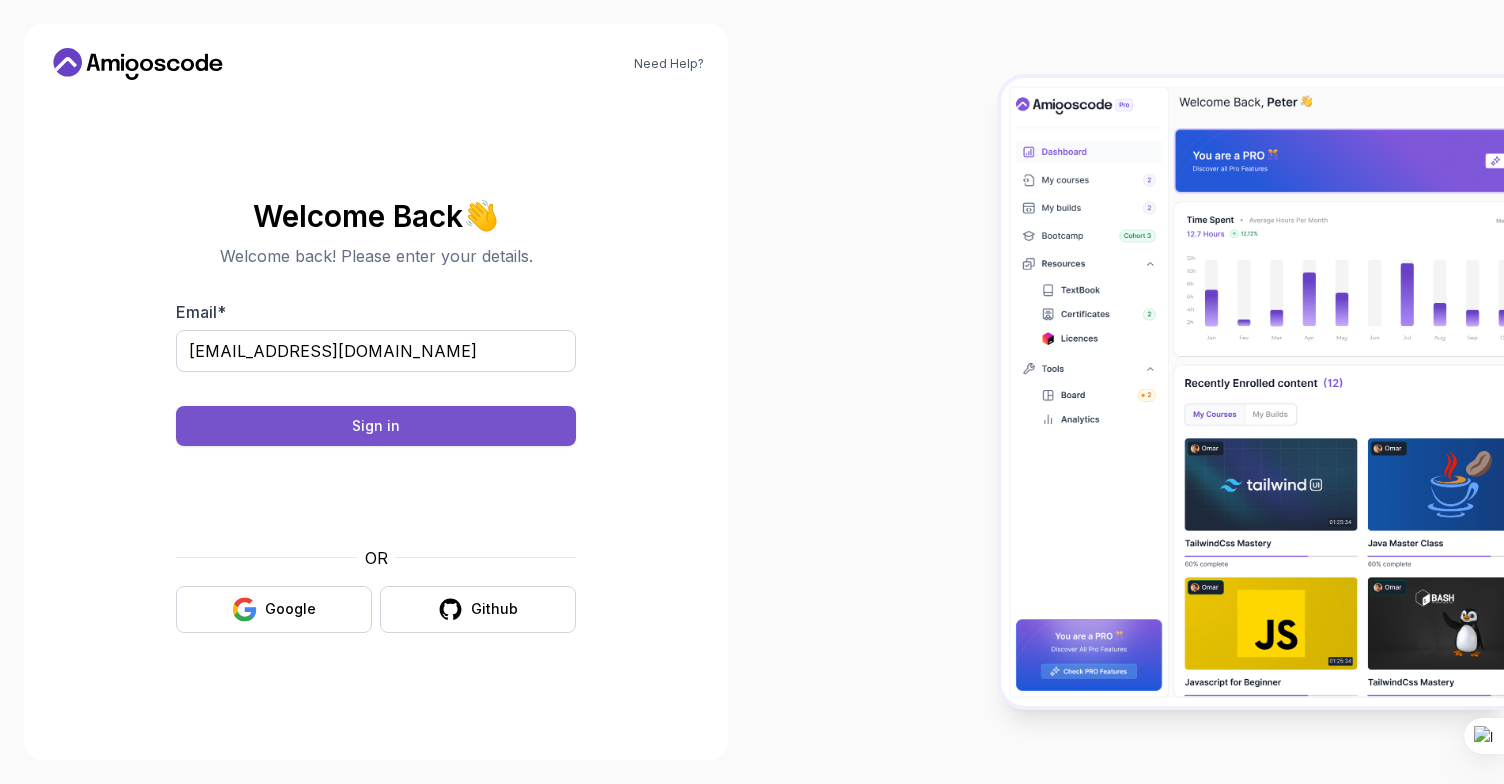 click on "Sign in" at bounding box center [376, 426] 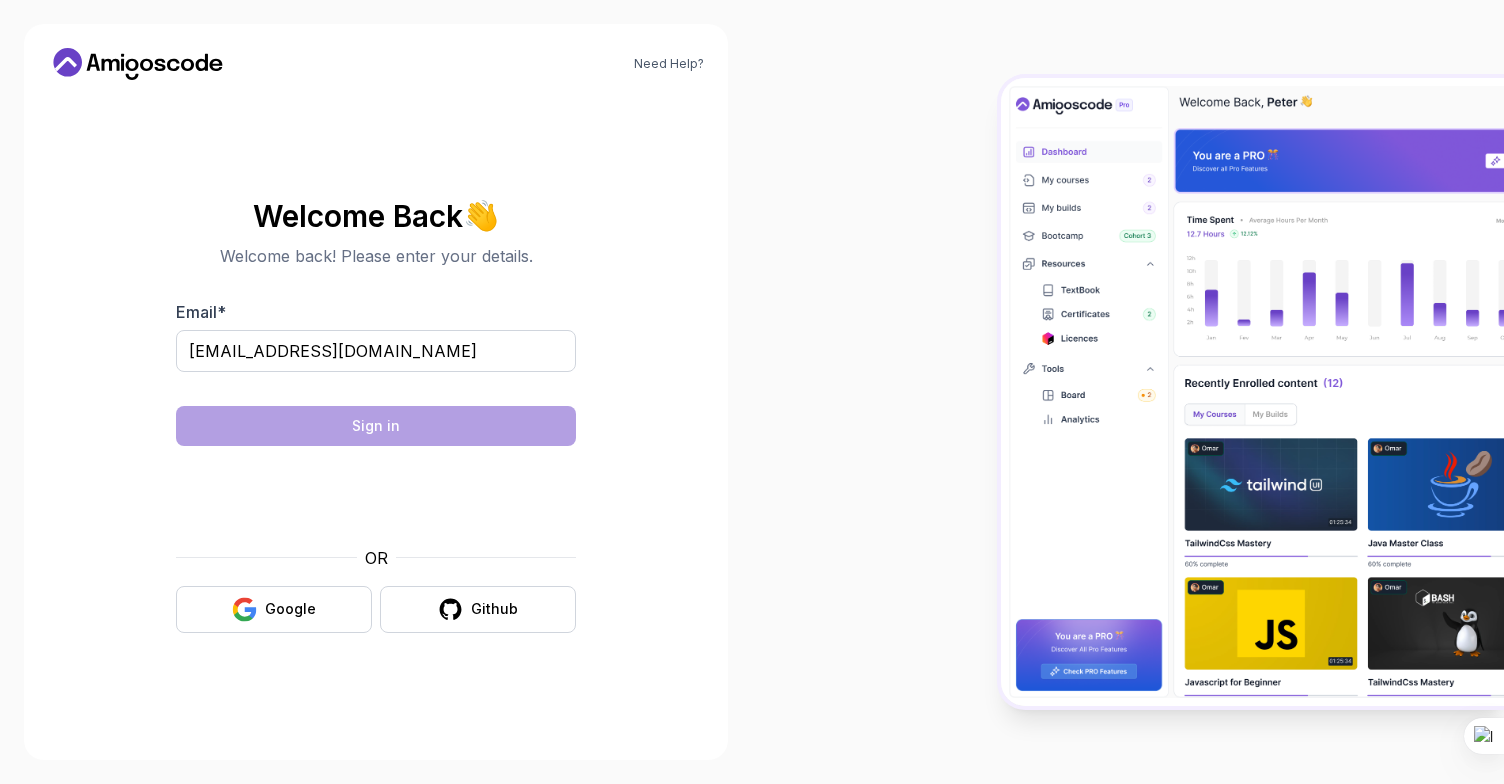 scroll, scrollTop: 0, scrollLeft: 0, axis: both 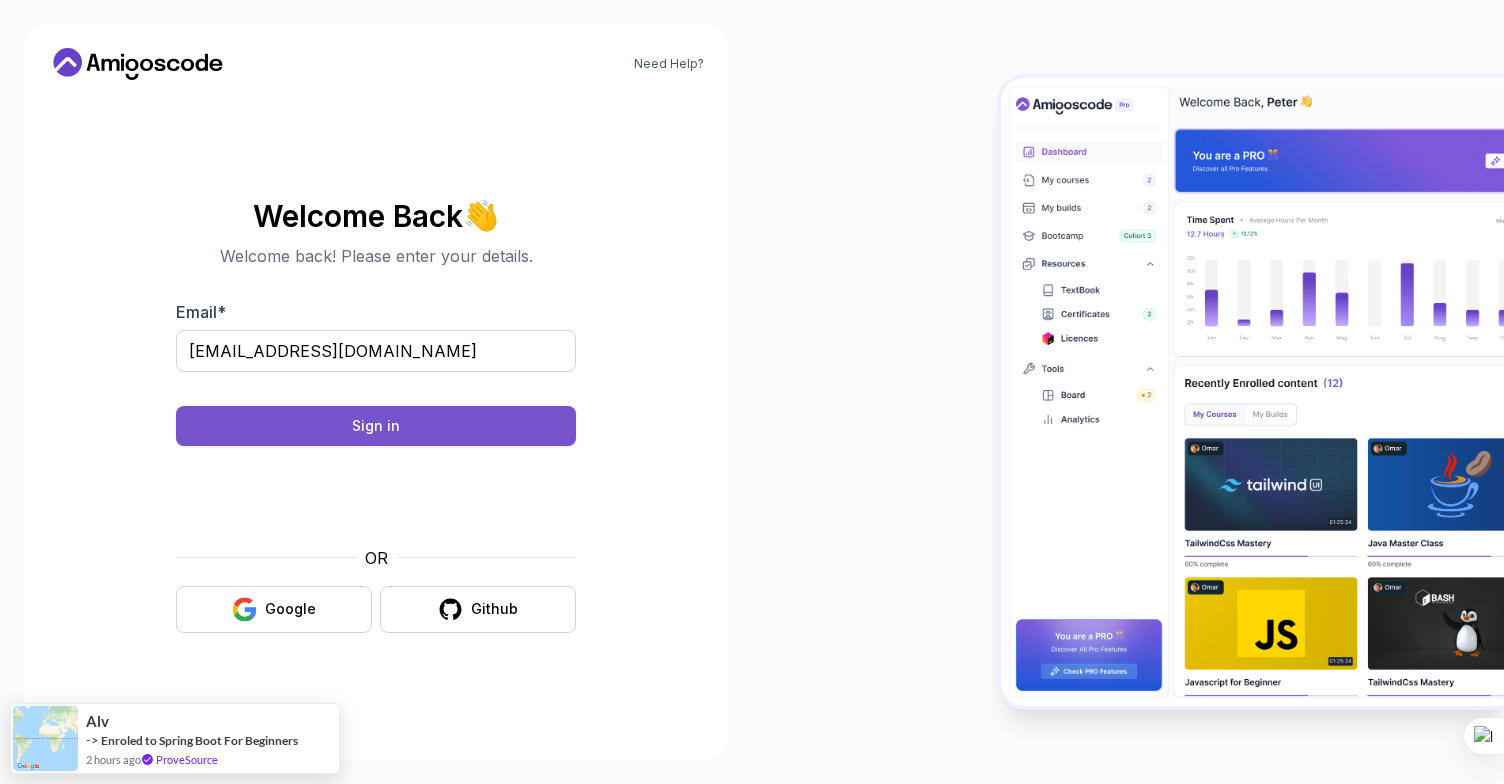 click on "Sign in" at bounding box center (376, 426) 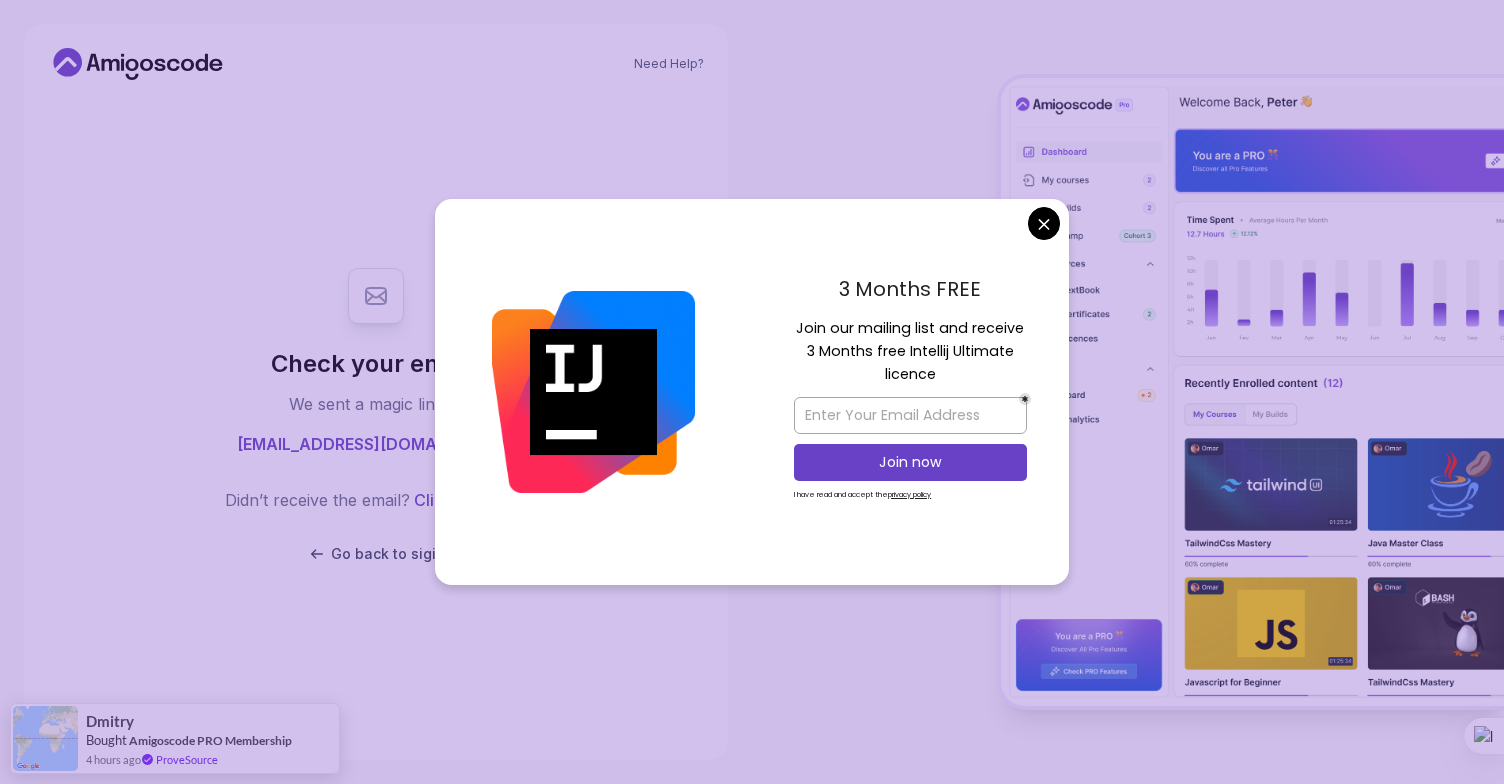 click on "Need Help? Check your email. We sent a magic link to mgithu@safaricom.co.ke Didn’t receive the email? Click to resend Go back to sigin
Dmitry Bought   Amigoscode PRO Membership 4 hours ago     ProveSource" at bounding box center (752, 392) 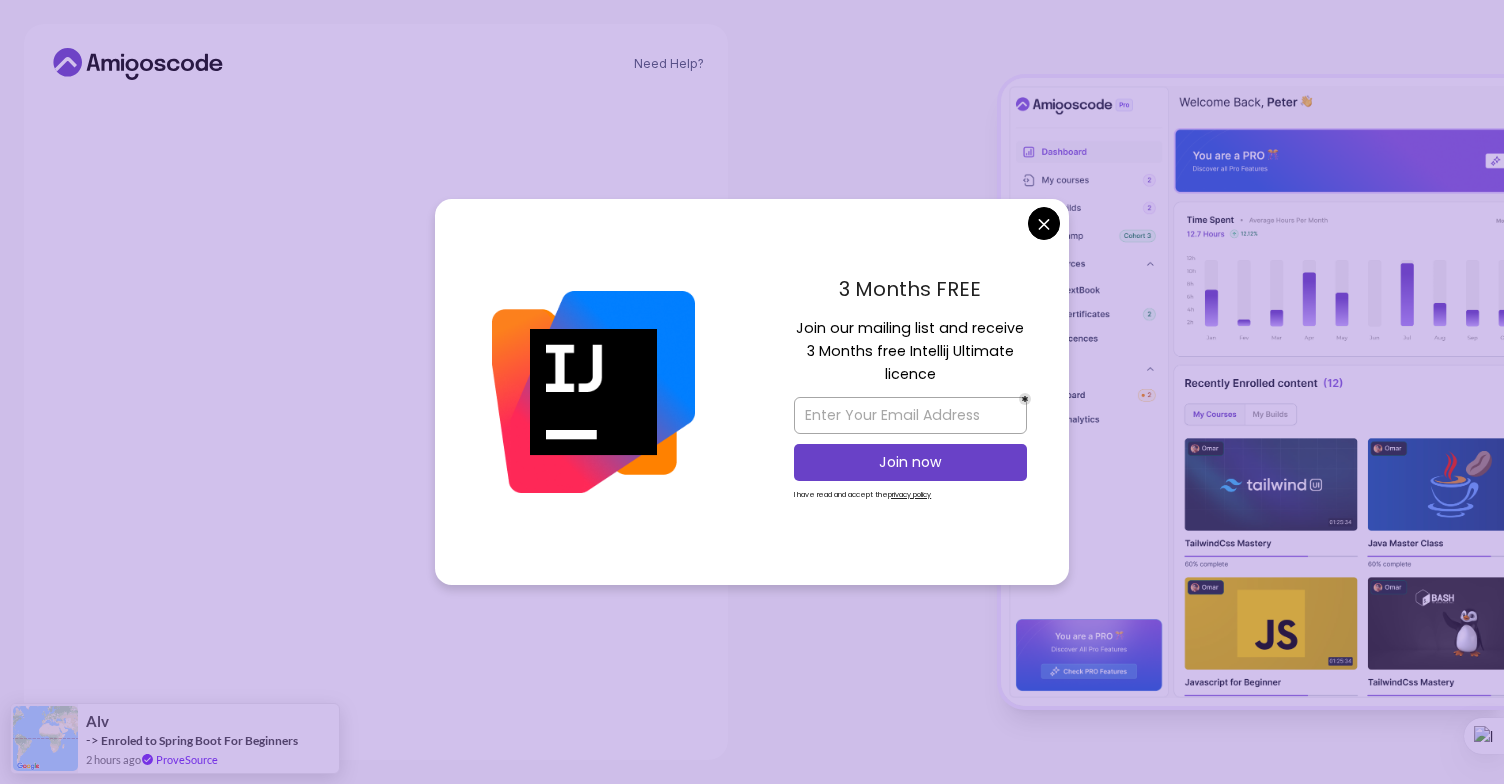 scroll, scrollTop: 0, scrollLeft: 0, axis: both 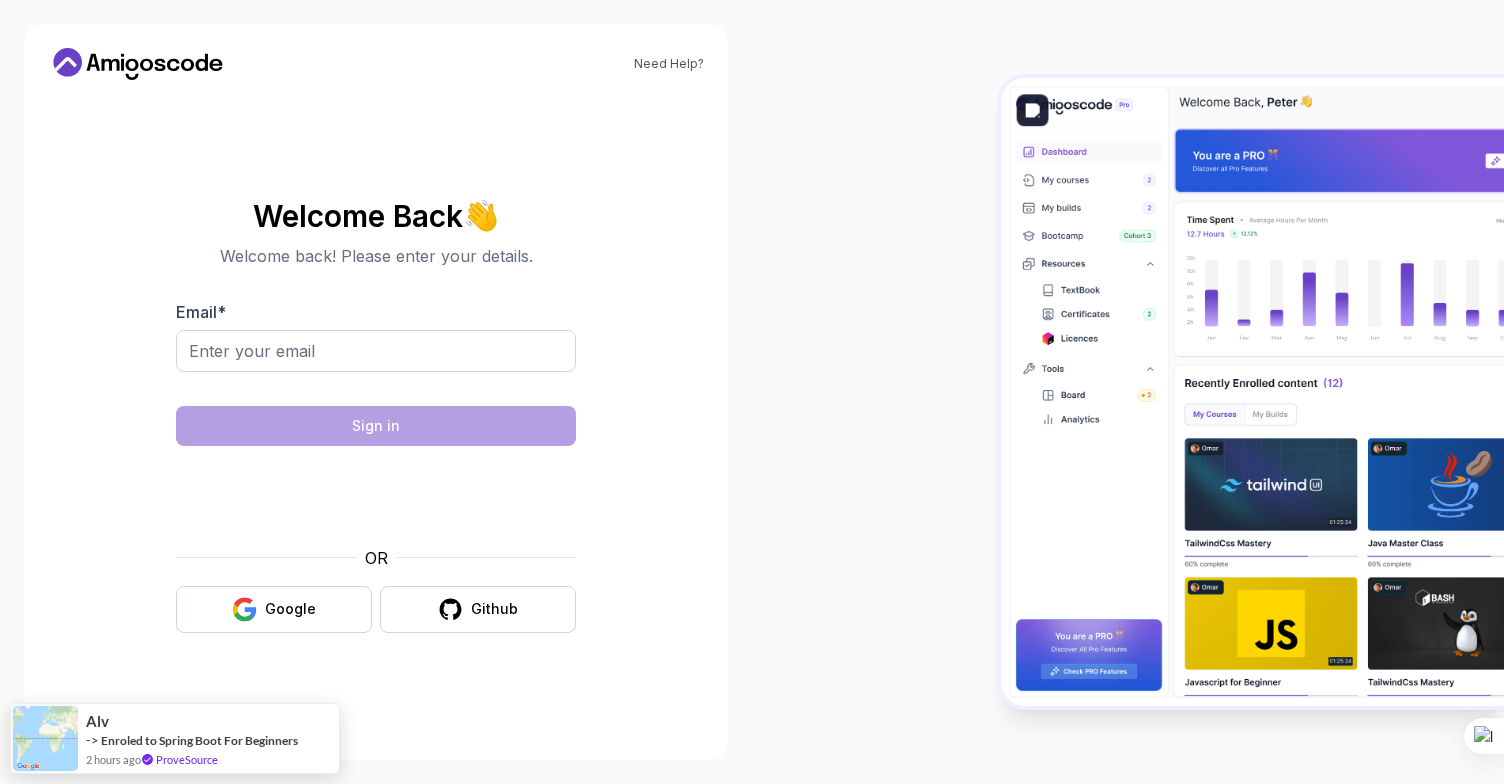 click on "Need Help? Welcome Back 👋 Welcome back! Please enter your details. Email * Sign in OR Google Github
Alv ->   Enroled to Spring Boot For Beginners 2 hours ago     ProveSource" at bounding box center [752, 392] 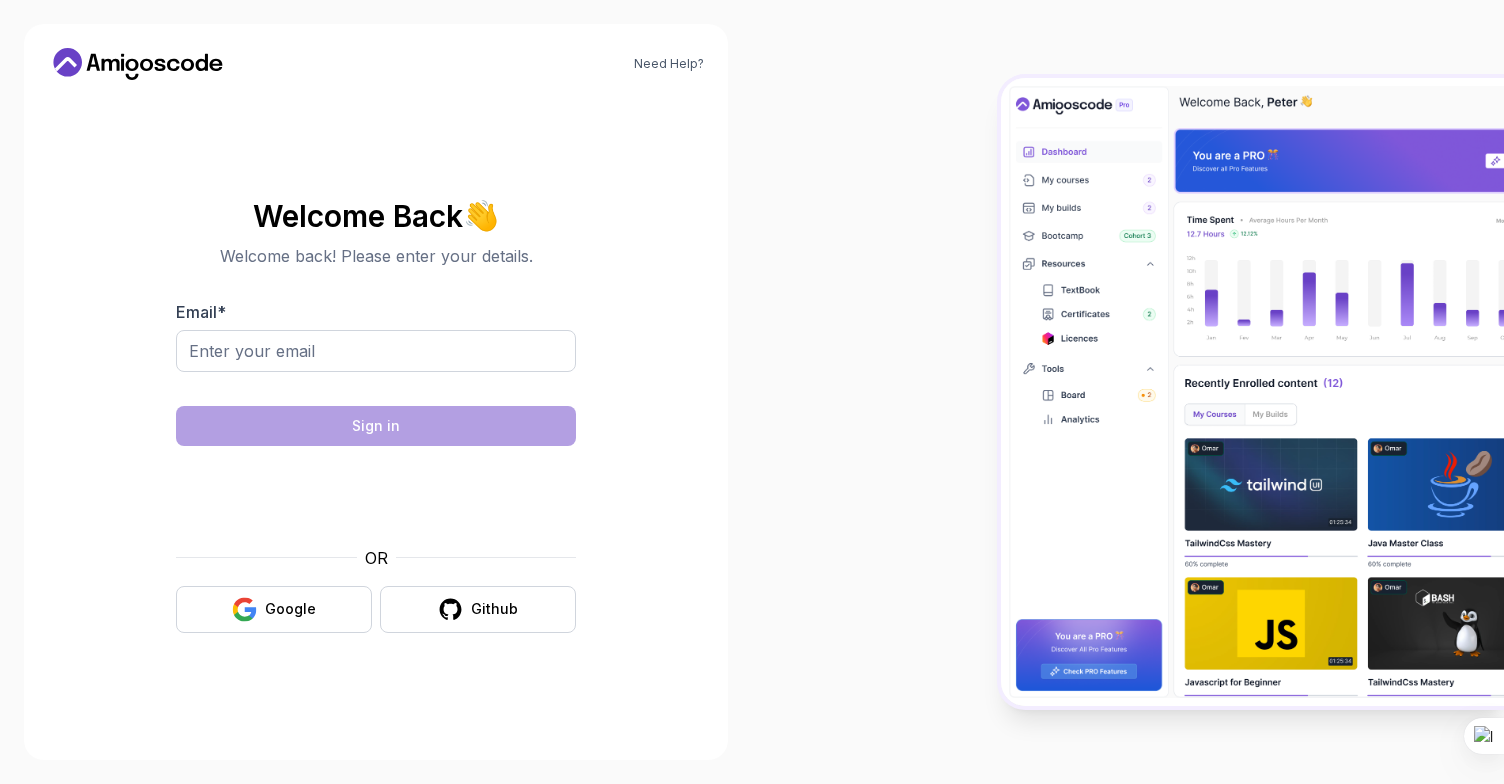 scroll, scrollTop: 0, scrollLeft: 0, axis: both 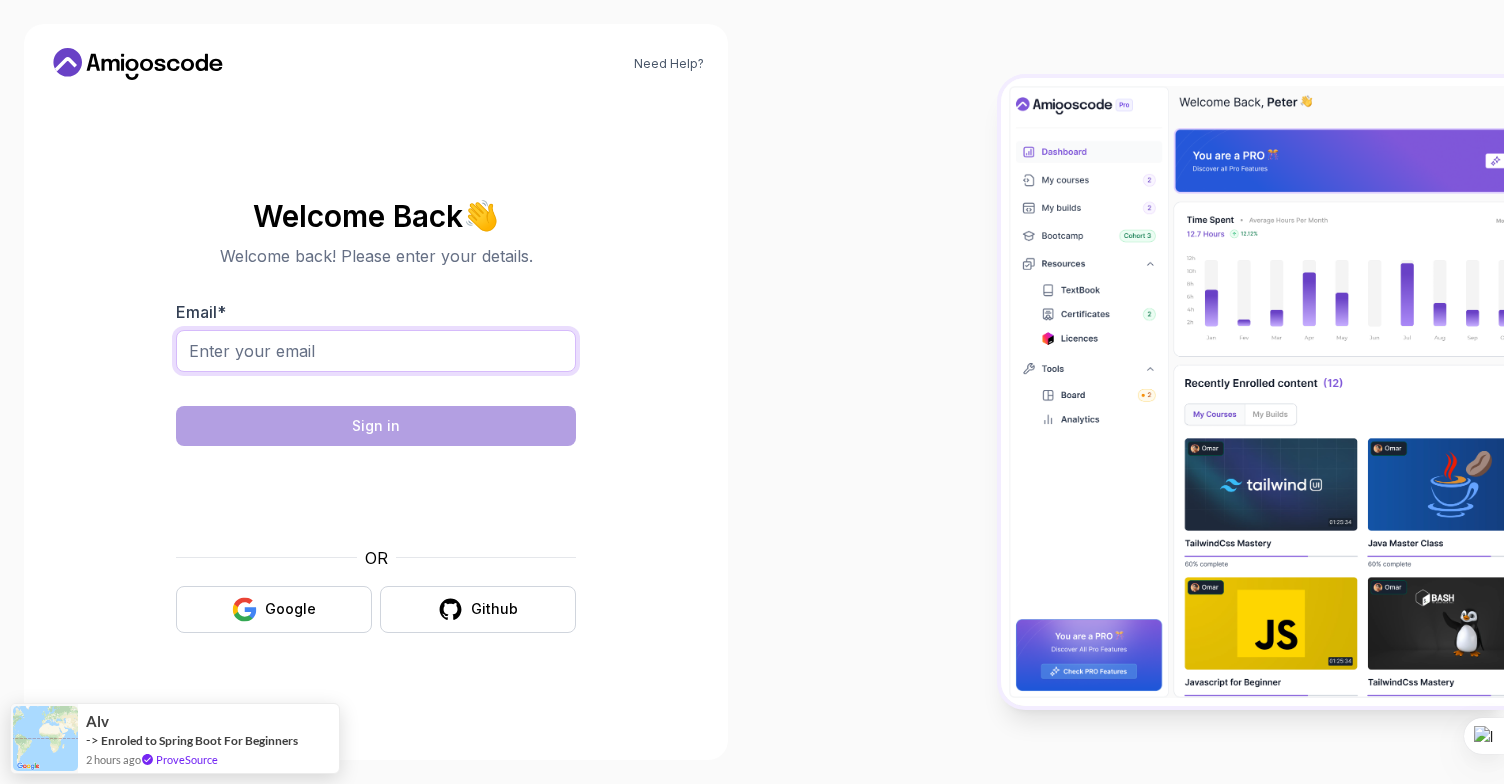 click on "Email *" at bounding box center (376, 351) 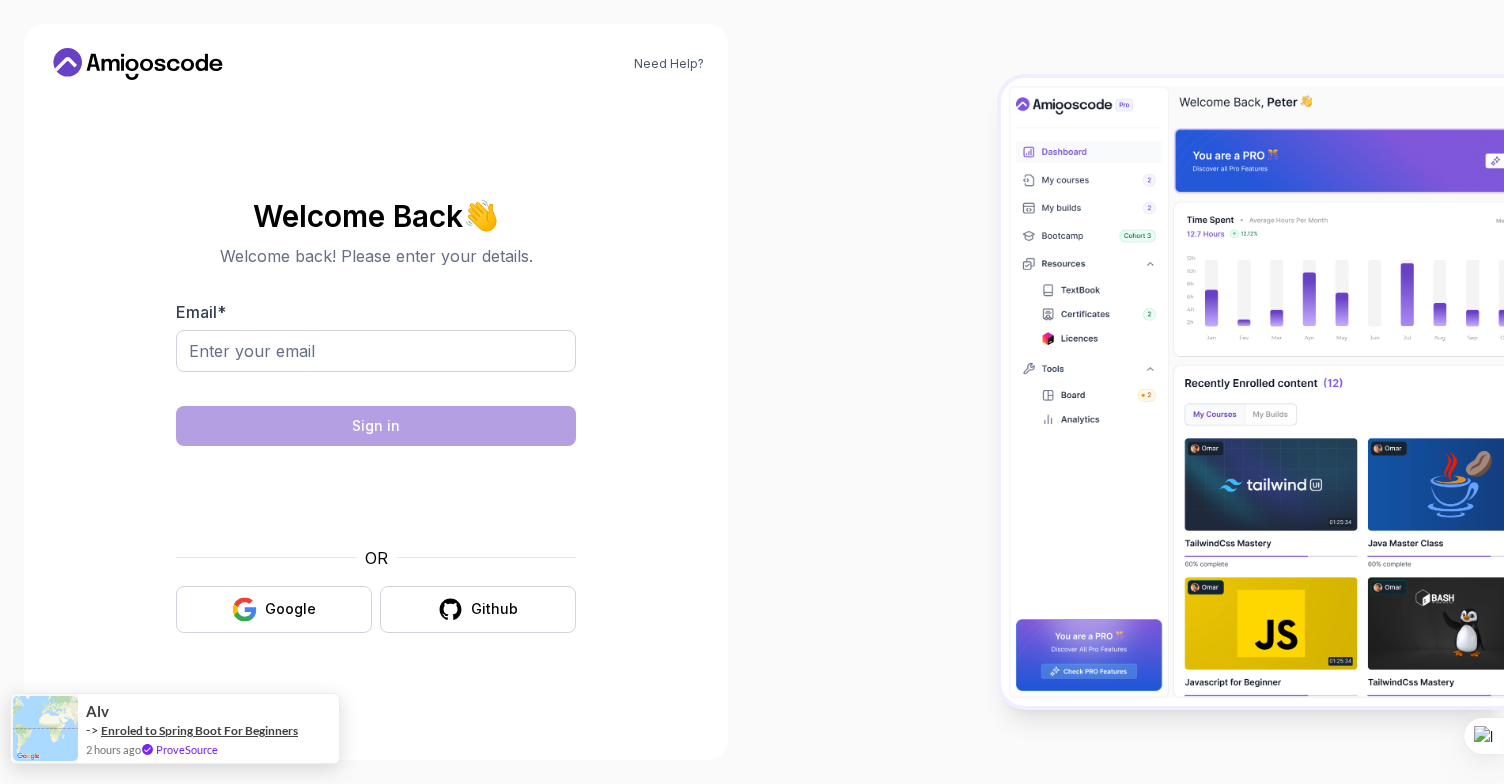 click on "Enroled to Spring Boot For Beginners" at bounding box center [199, 730] 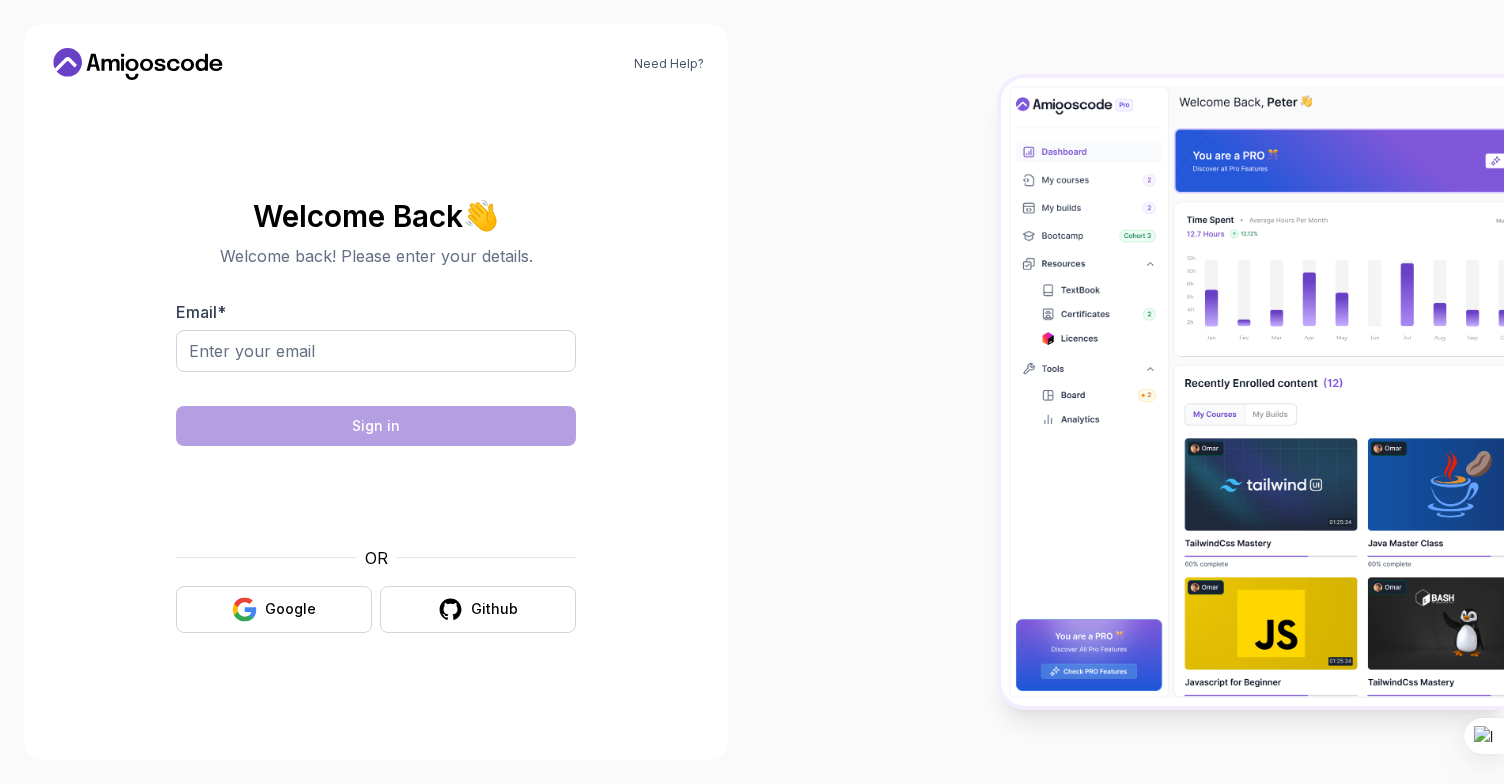 scroll, scrollTop: 0, scrollLeft: 0, axis: both 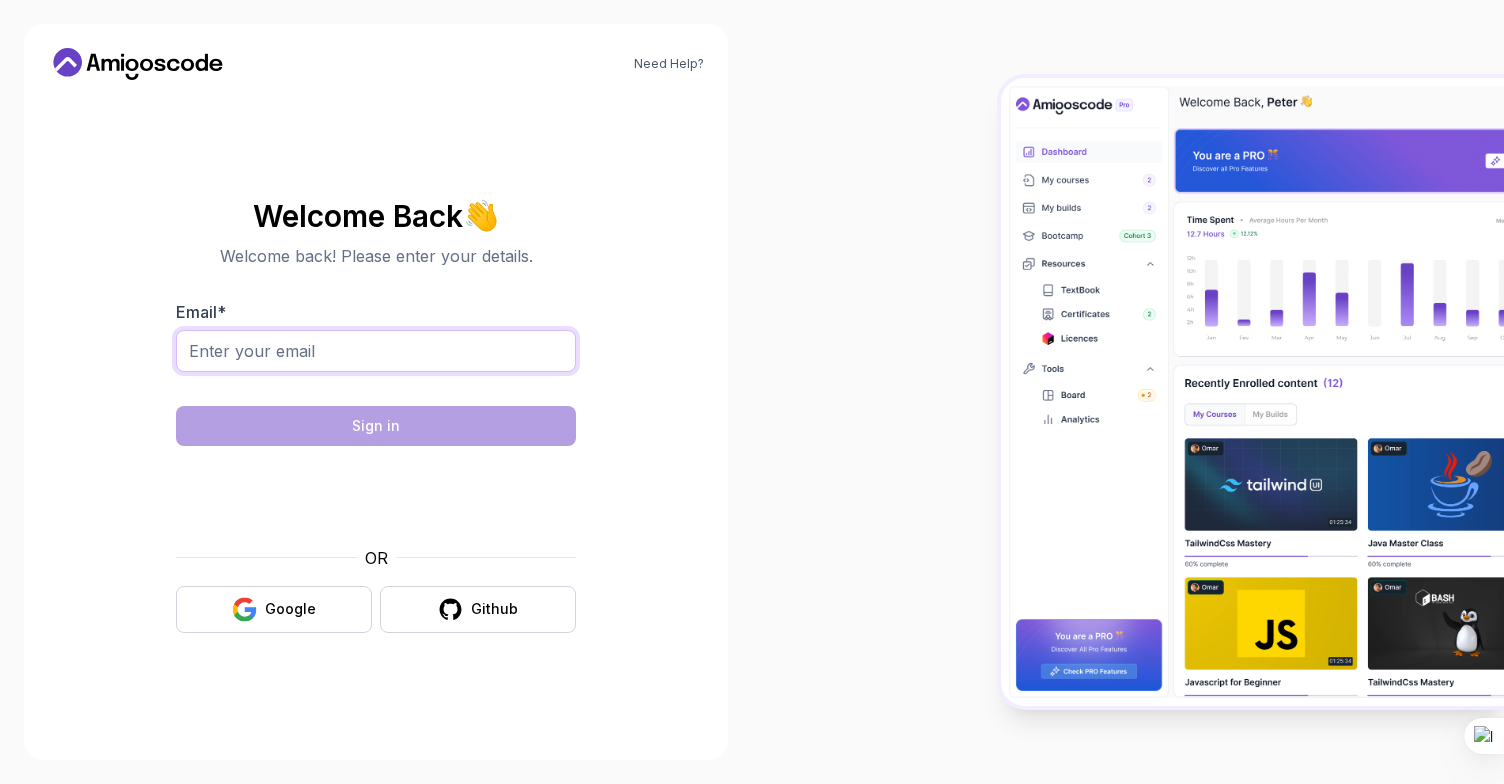 click on "Email *" at bounding box center [376, 351] 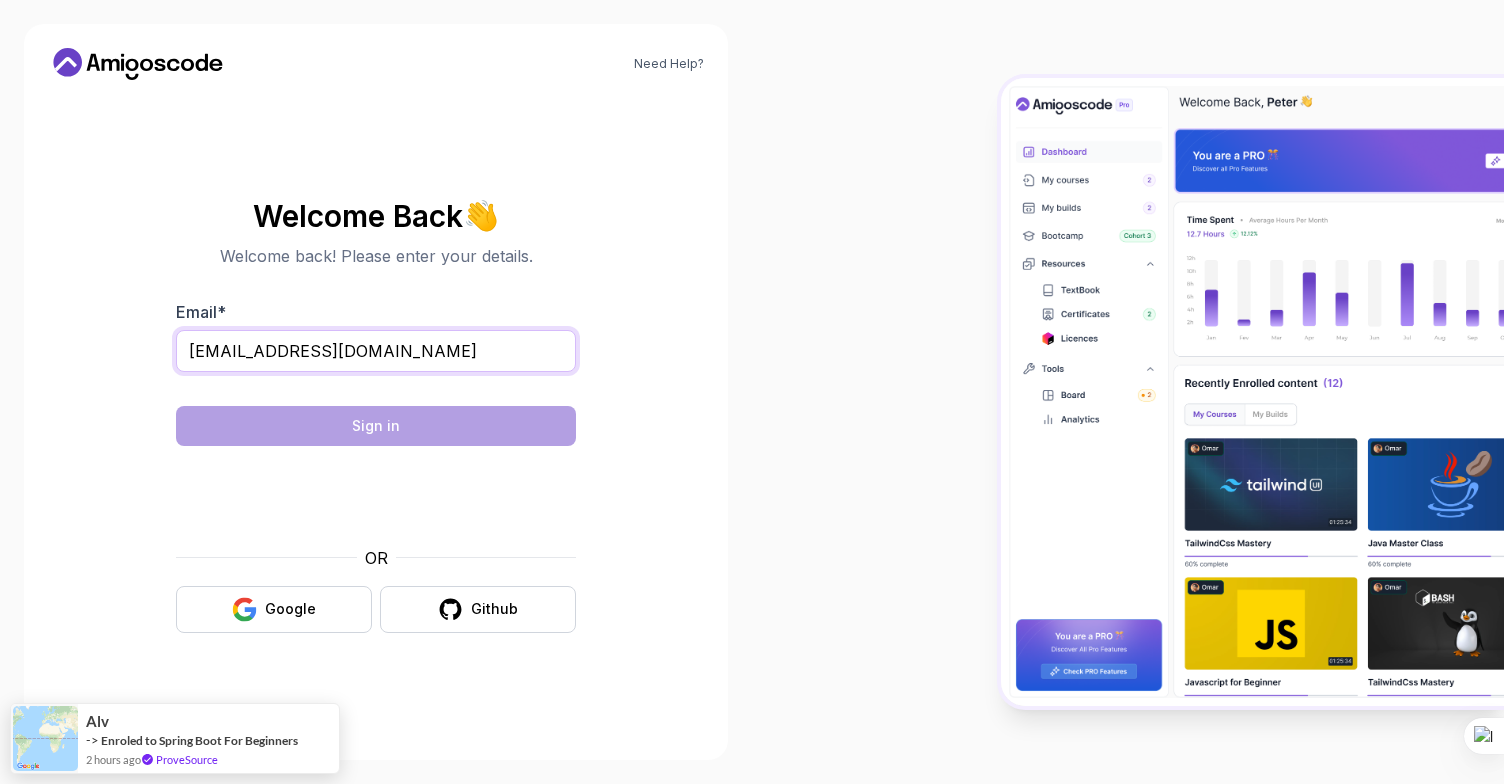 click on "mgithu@safaricom.co.ke" at bounding box center (376, 351) 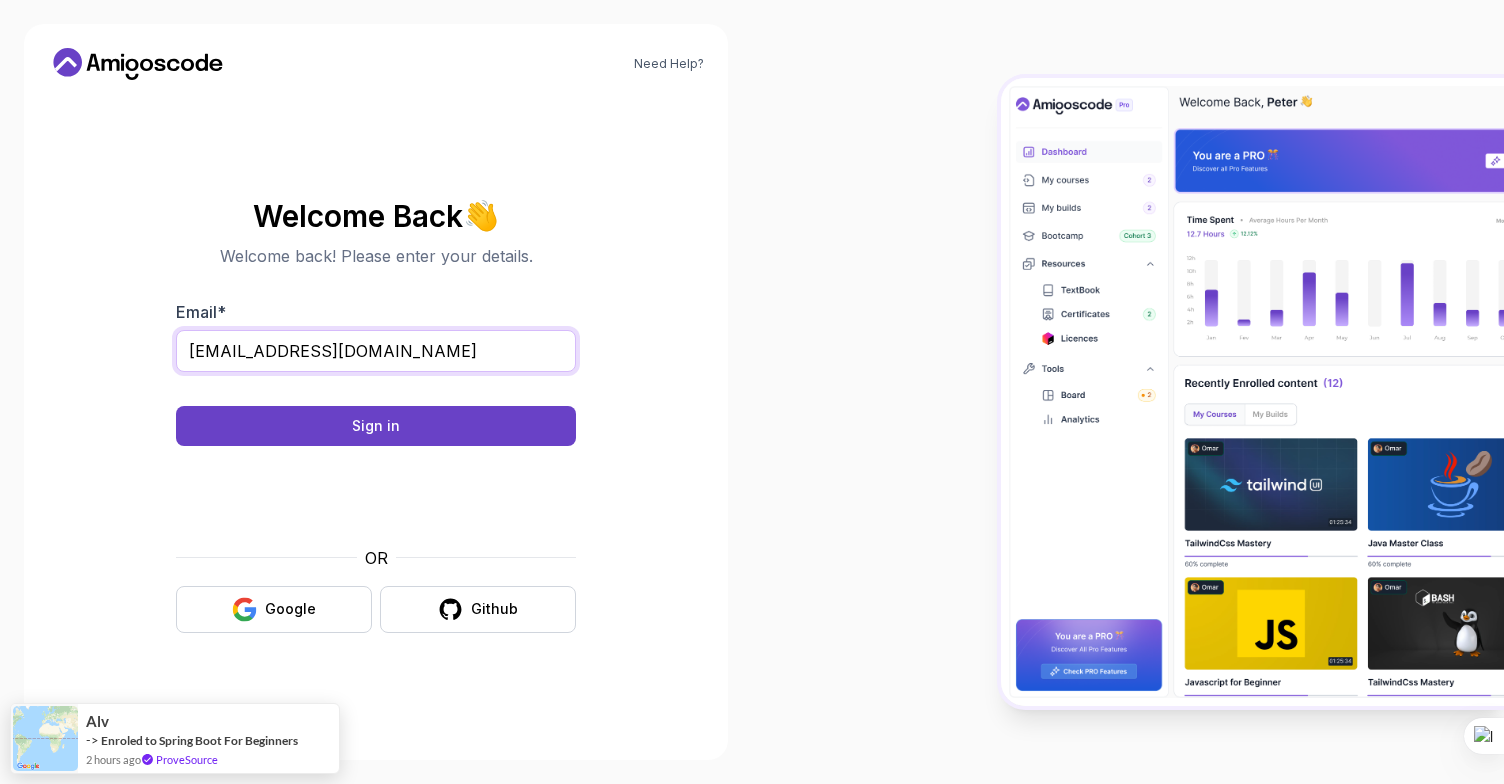 click on "mgithu@safaricom.co.ke" at bounding box center (376, 351) 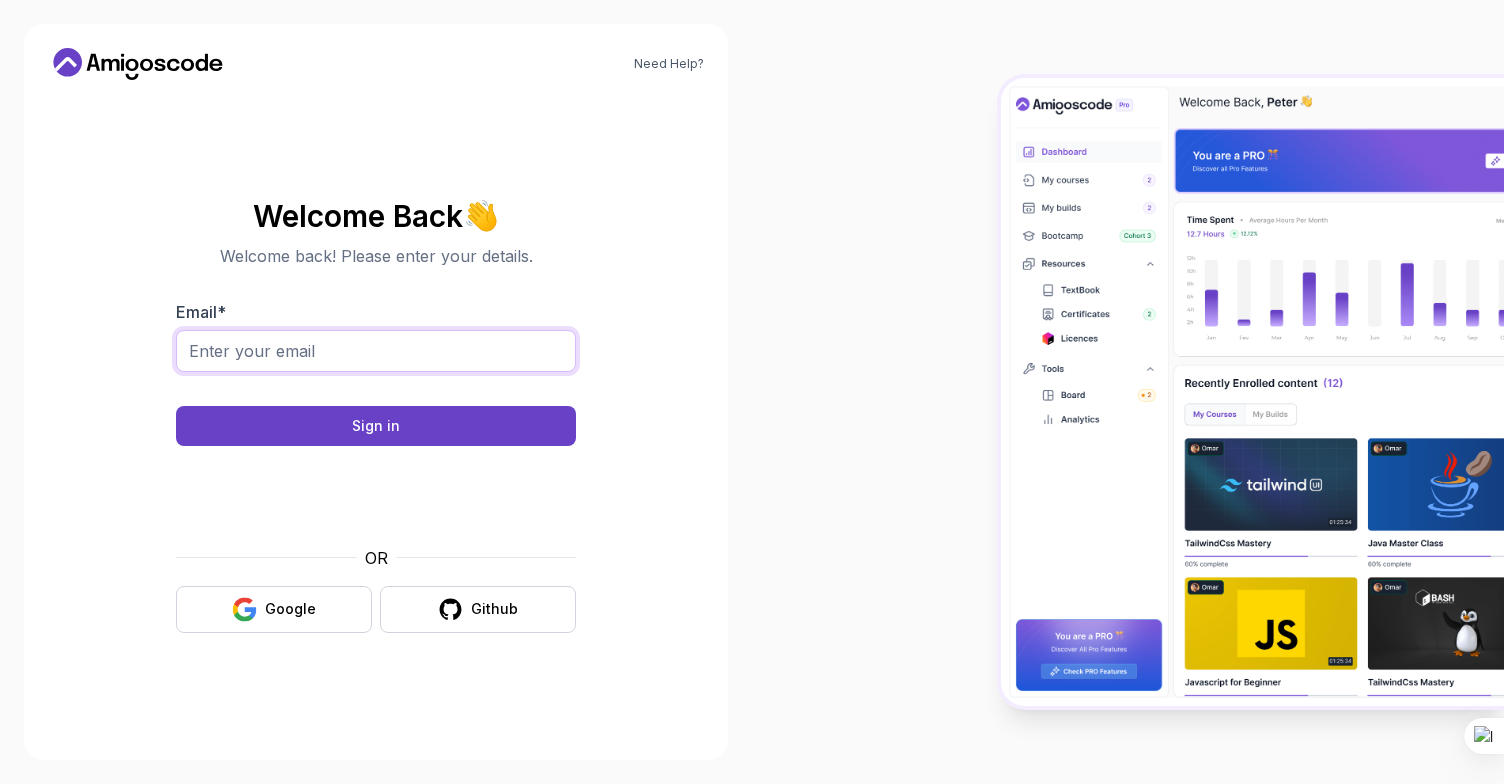 click on "Email *" at bounding box center (376, 351) 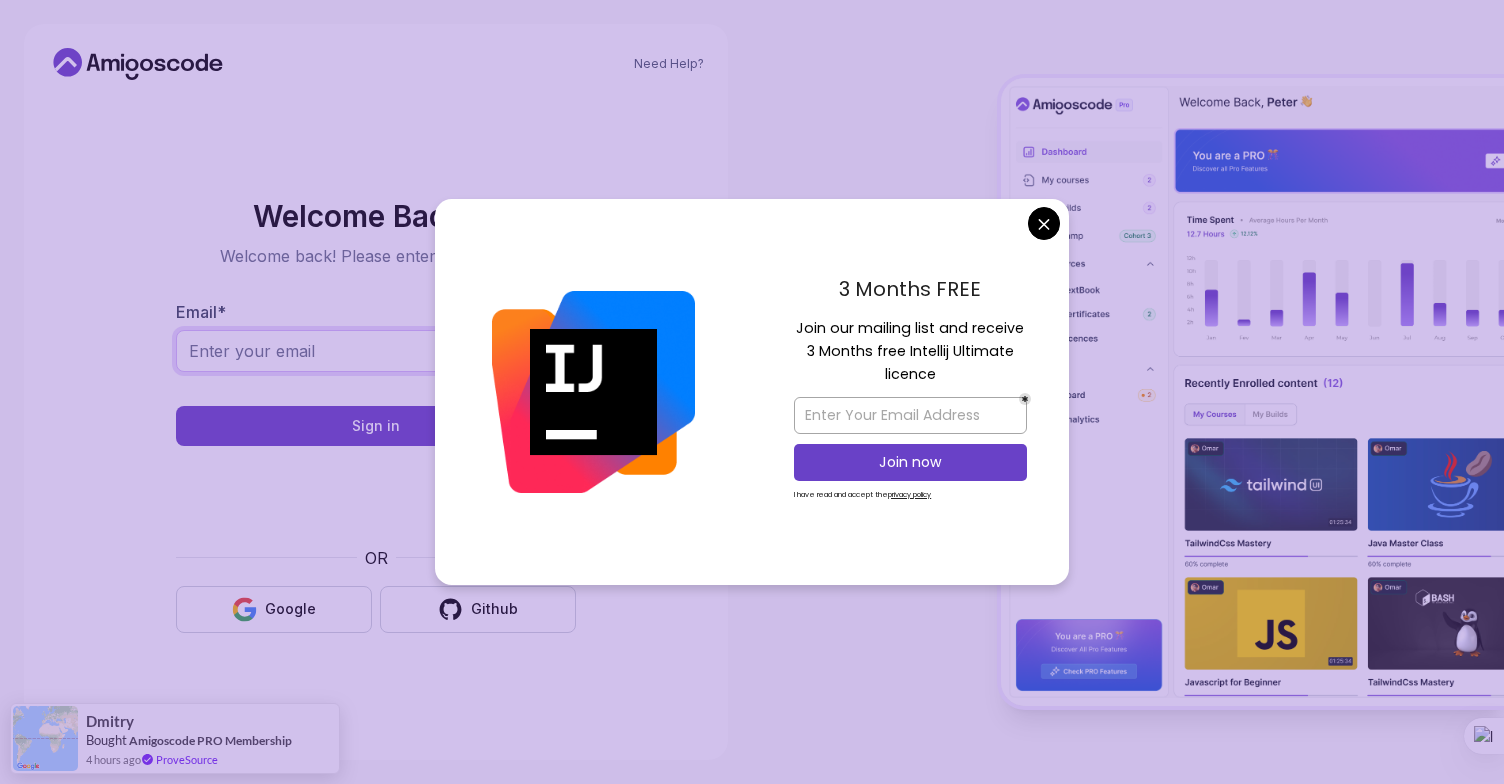 type on "[EMAIL_ADDRESS][DOMAIN_NAME]" 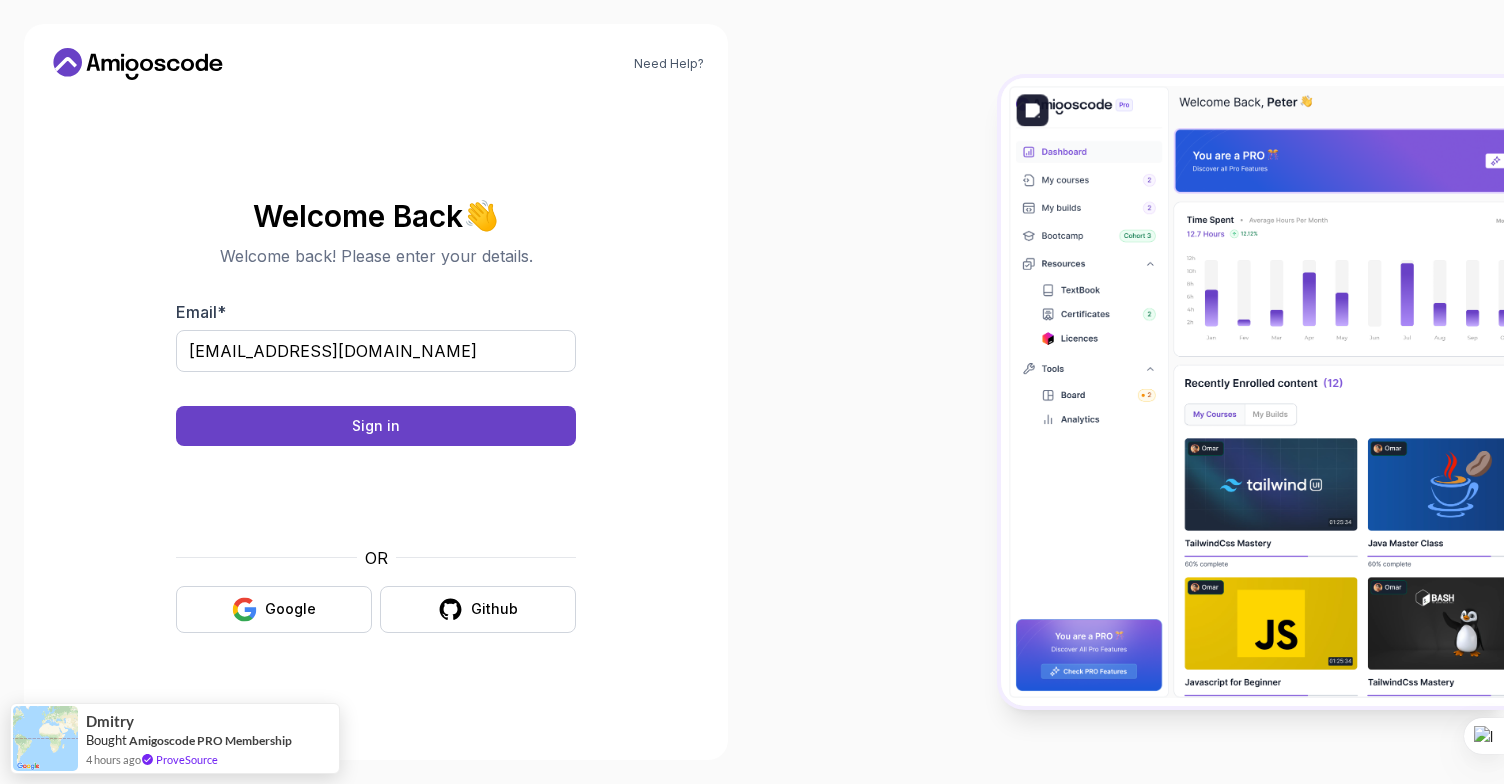 click on "Need Help? Welcome Back 👋 Welcome back! Please enter your details. Email * mosesgithu@gmail.com Sign in OR Google Github
Dmitry Bought   Amigoscode PRO Membership 4 hours ago     ProveSource" at bounding box center [752, 392] 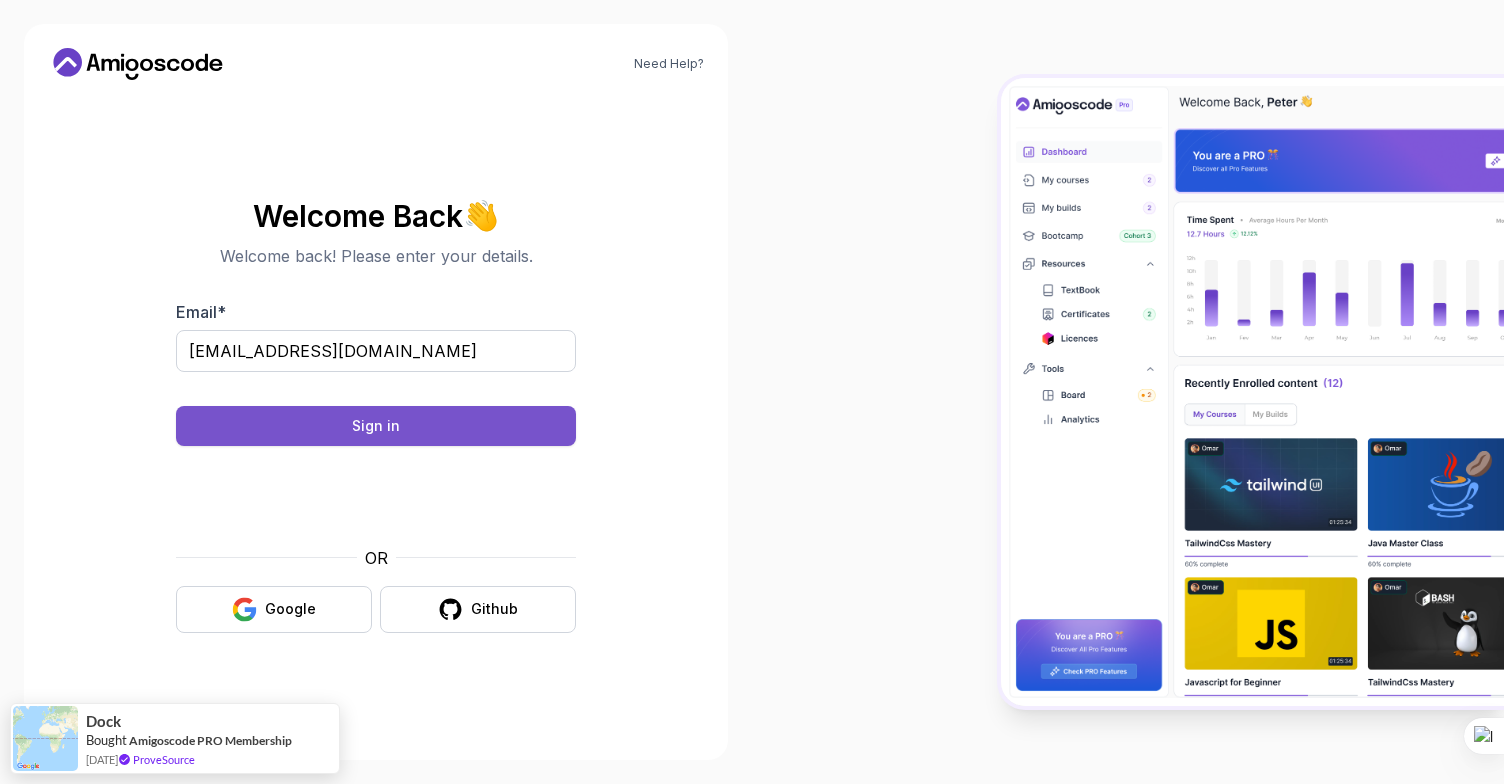 click on "Sign in" at bounding box center [376, 426] 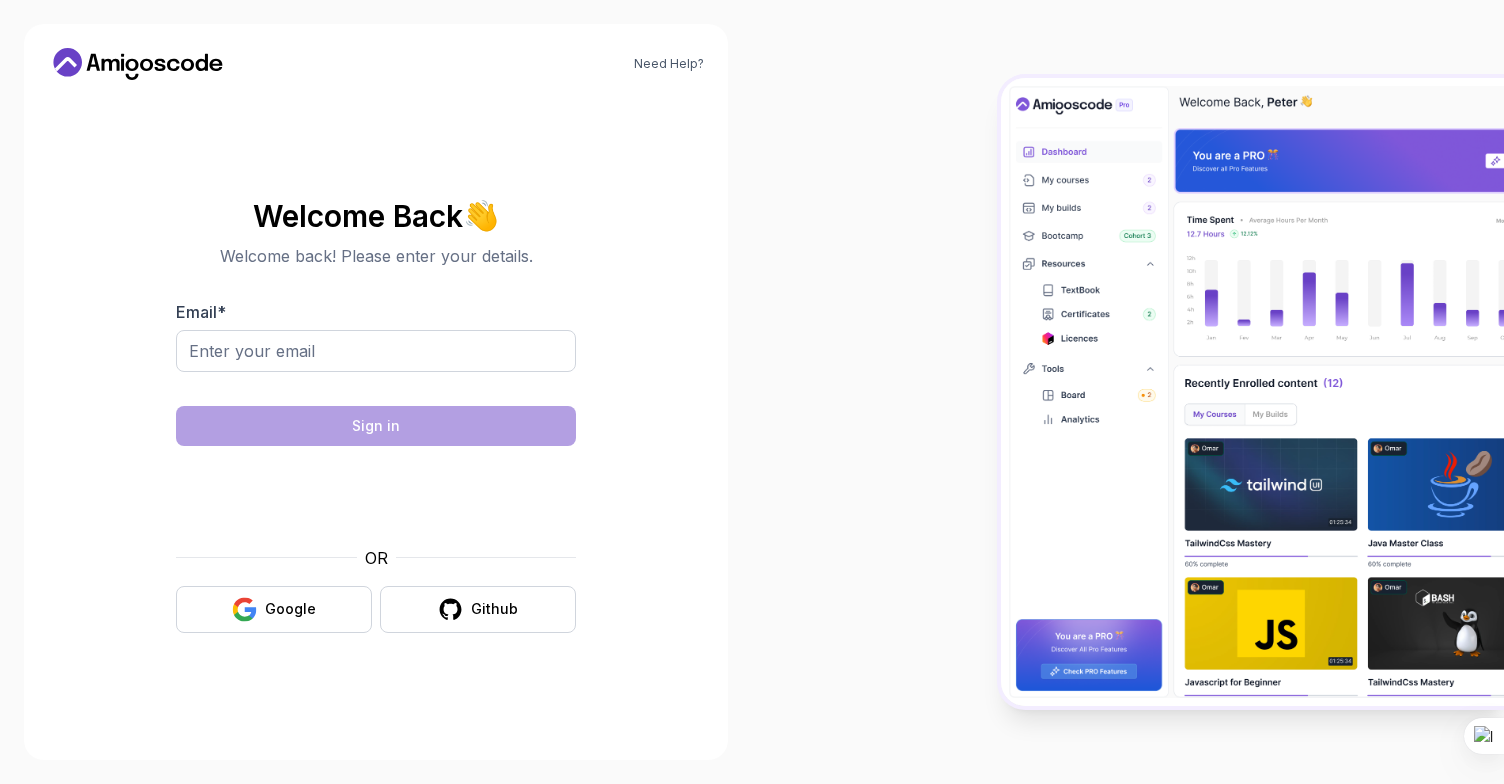 scroll, scrollTop: 0, scrollLeft: 0, axis: both 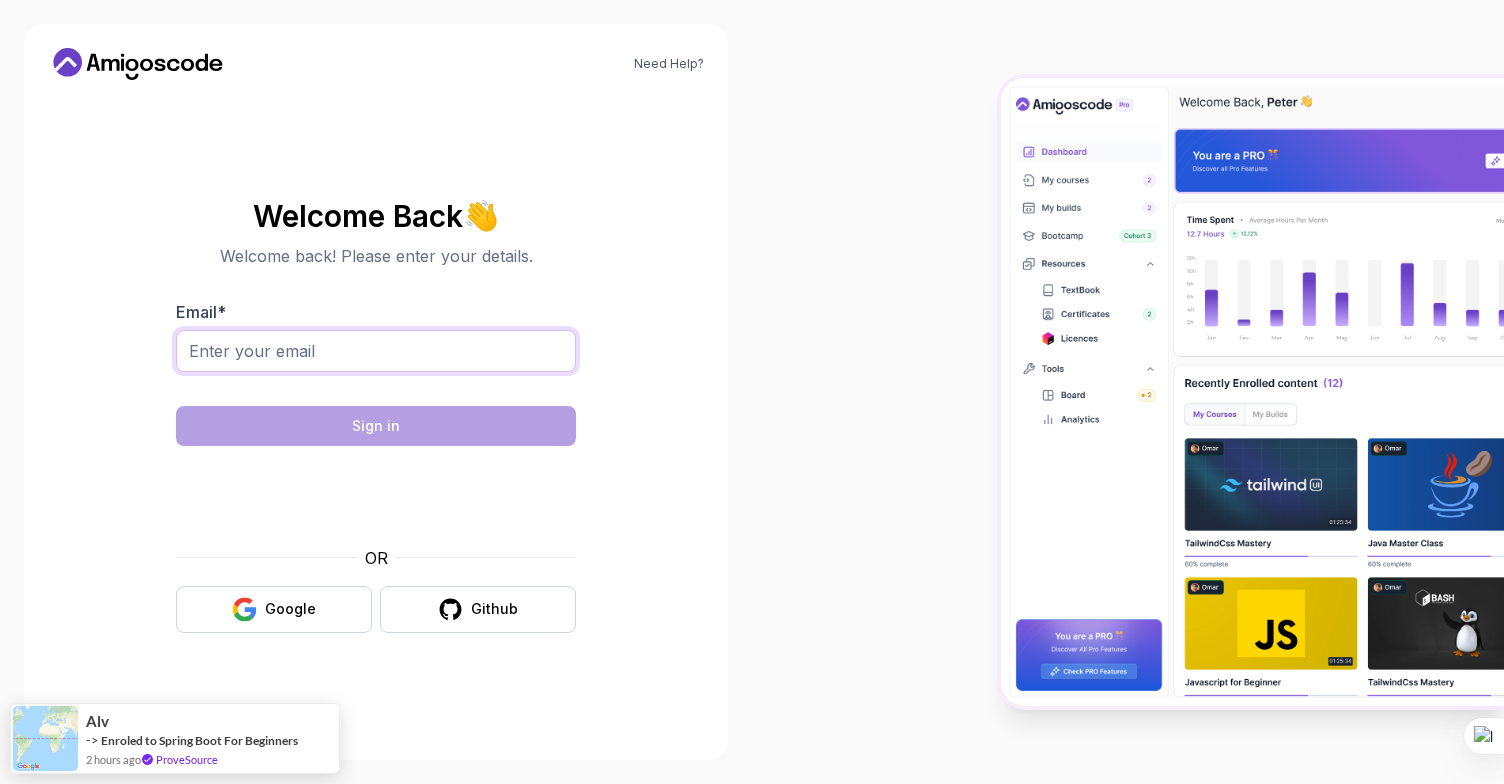 click on "Email *" at bounding box center [376, 351] 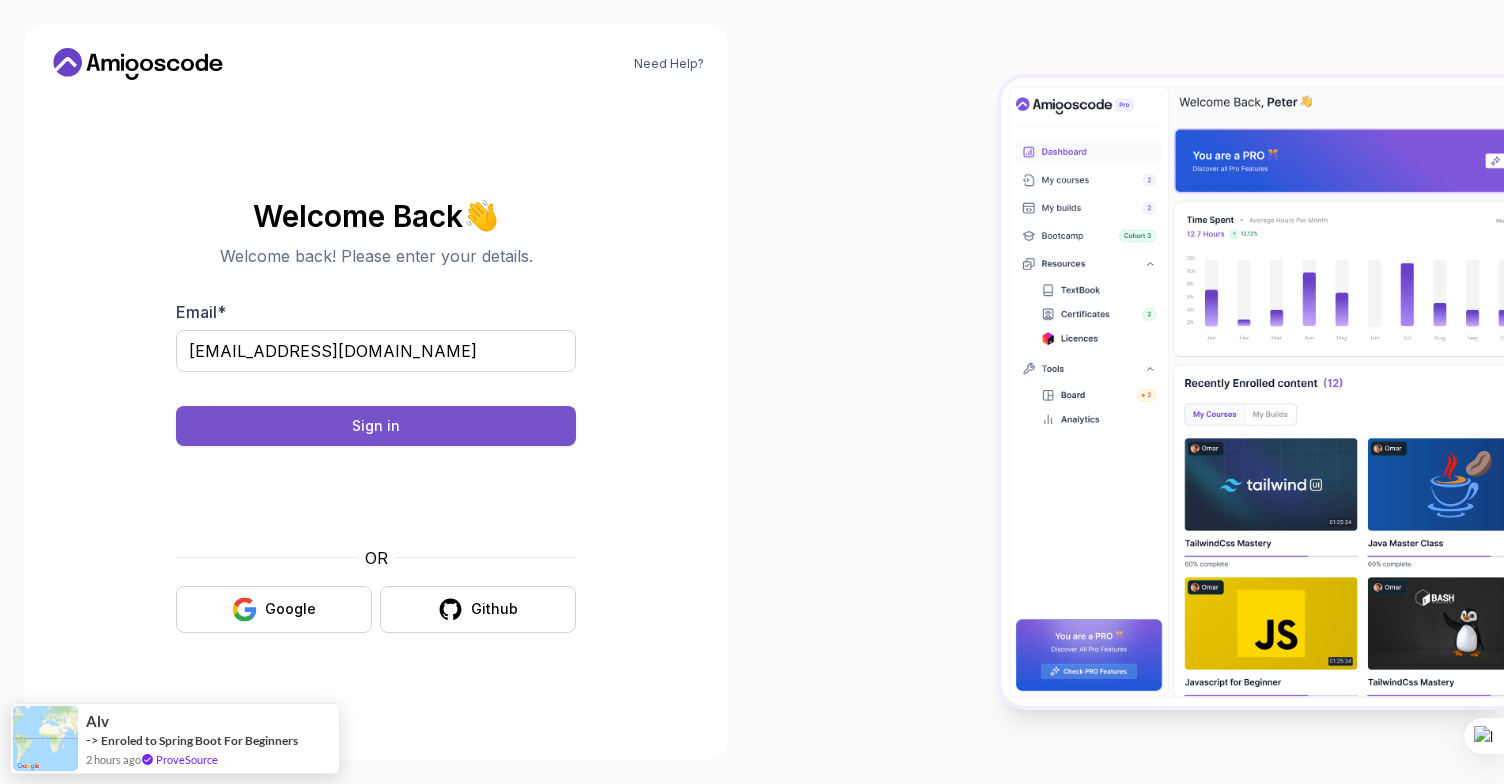 click on "Sign in" at bounding box center [376, 426] 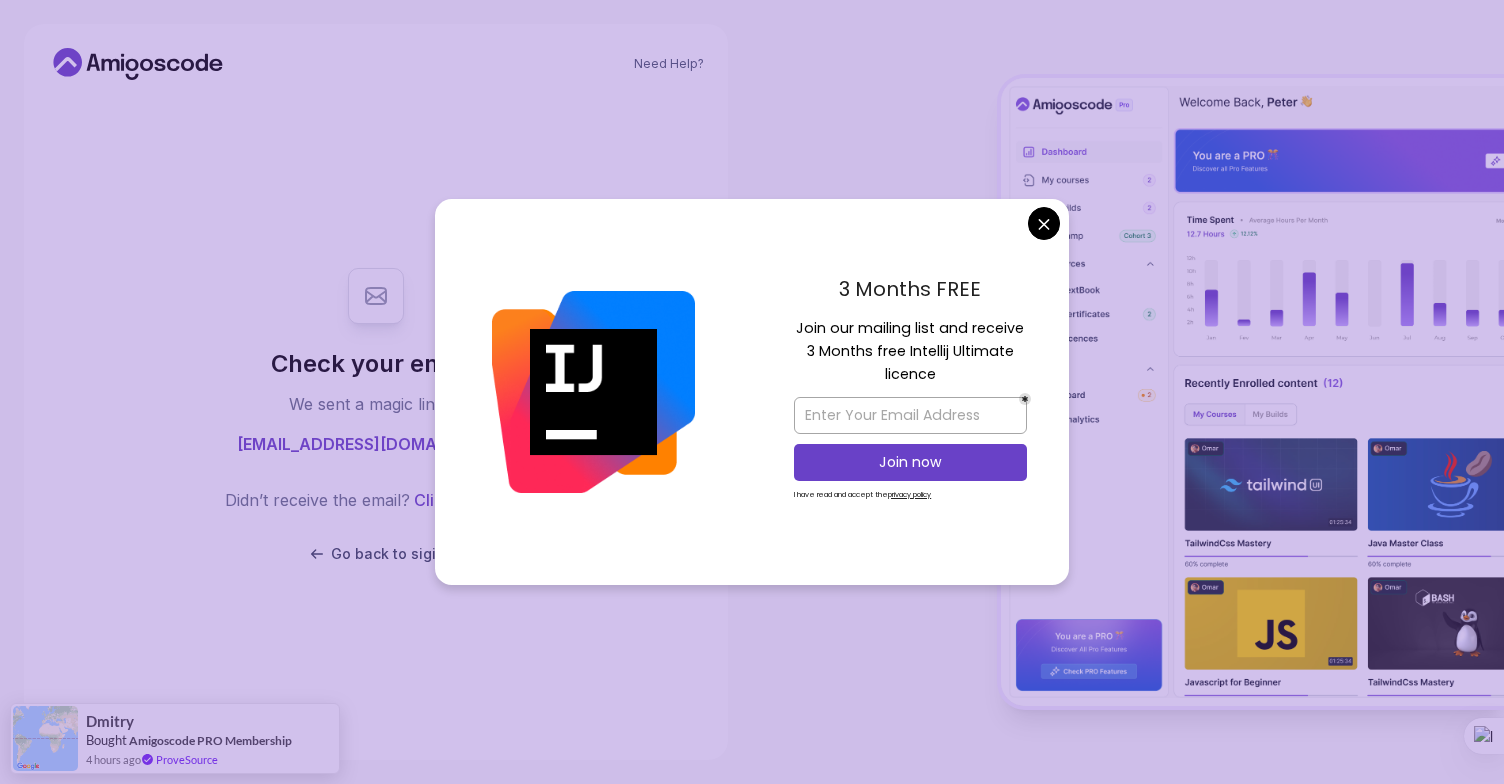 click on "Need Help? Check your email. We sent a magic link to mosesgithu@gmail.com Didn’t receive the email? Click to resend Go back to sigin
Dmitry Bought   Amigoscode PRO Membership 4 hours ago     ProveSource" at bounding box center [752, 392] 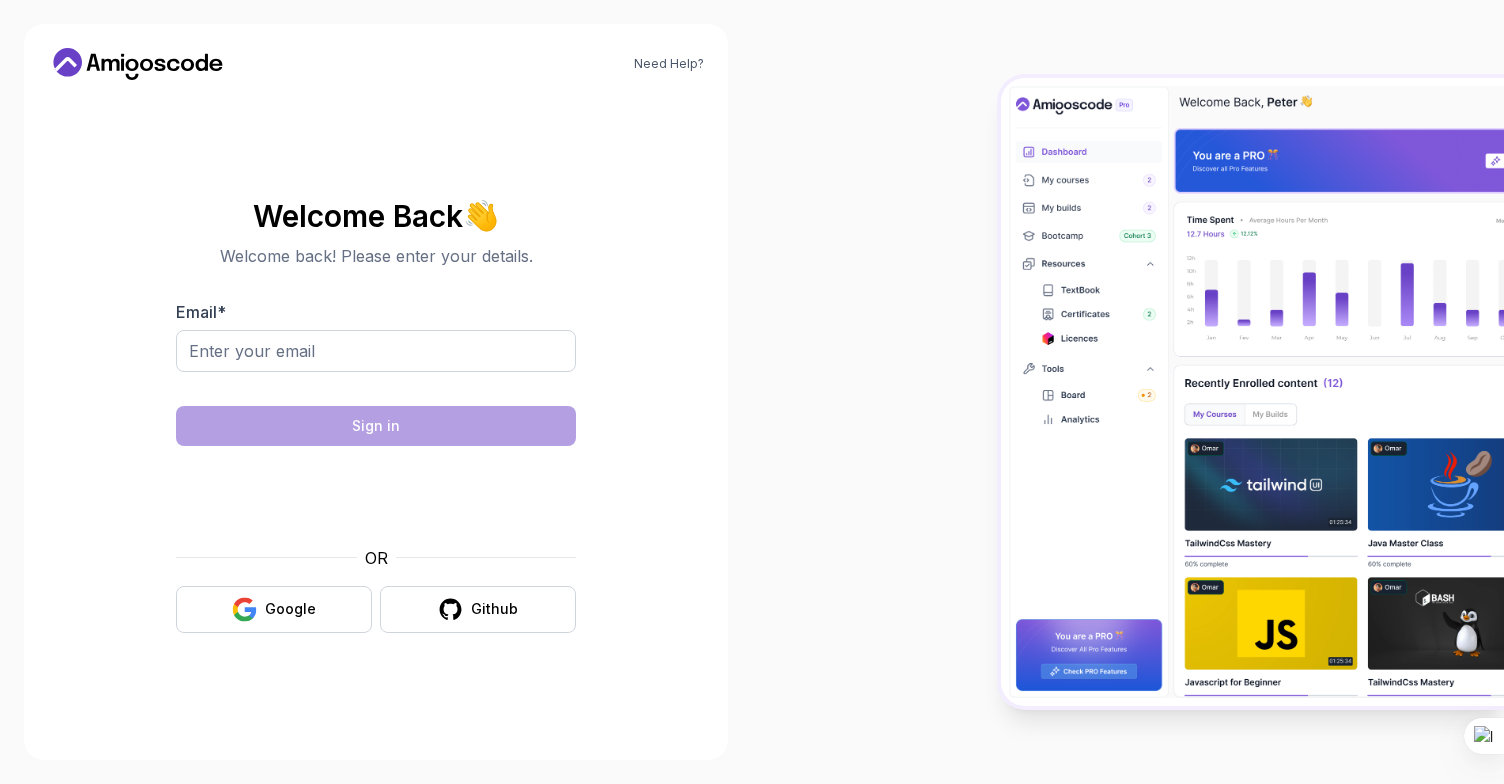 scroll, scrollTop: 0, scrollLeft: 0, axis: both 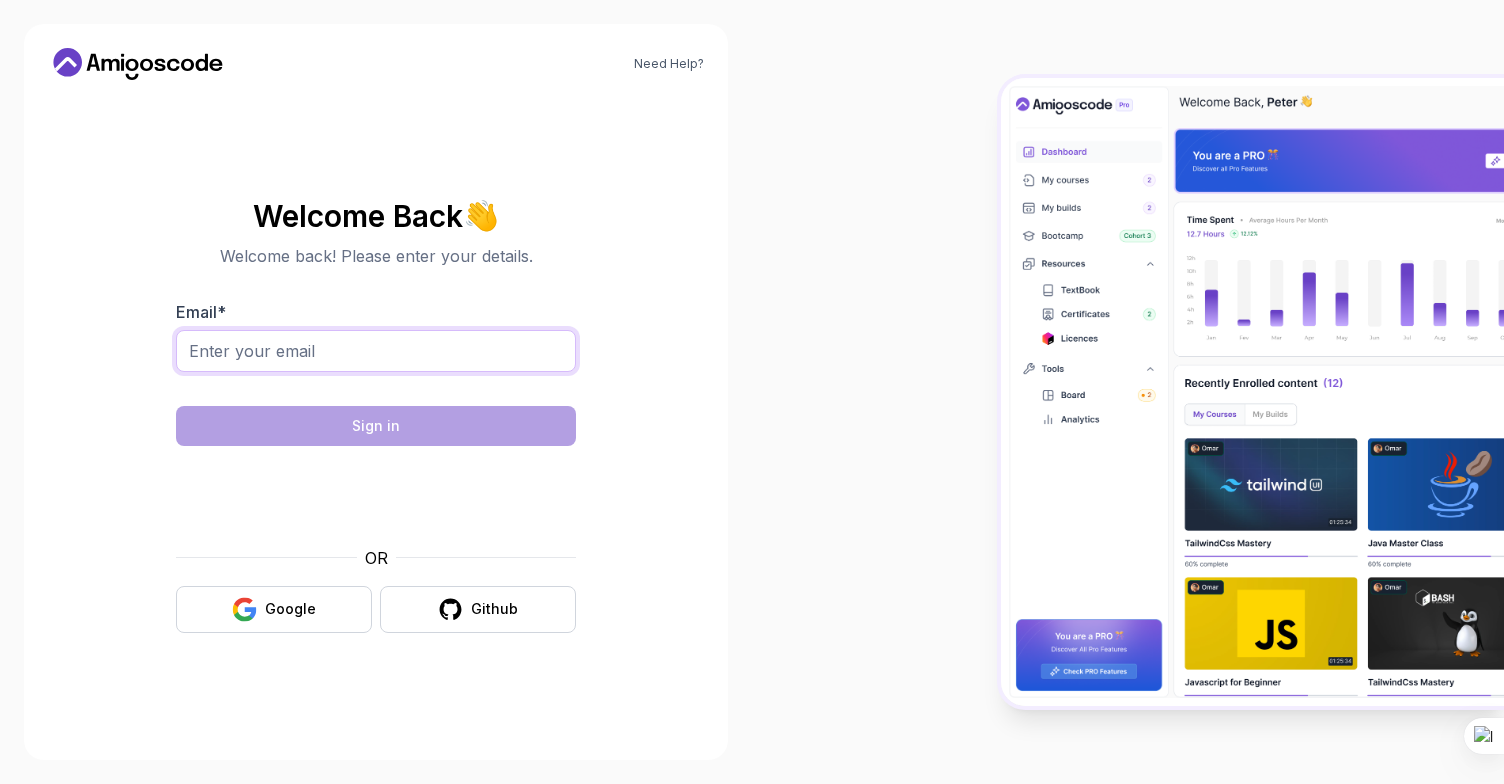 click on "Email *" at bounding box center (376, 351) 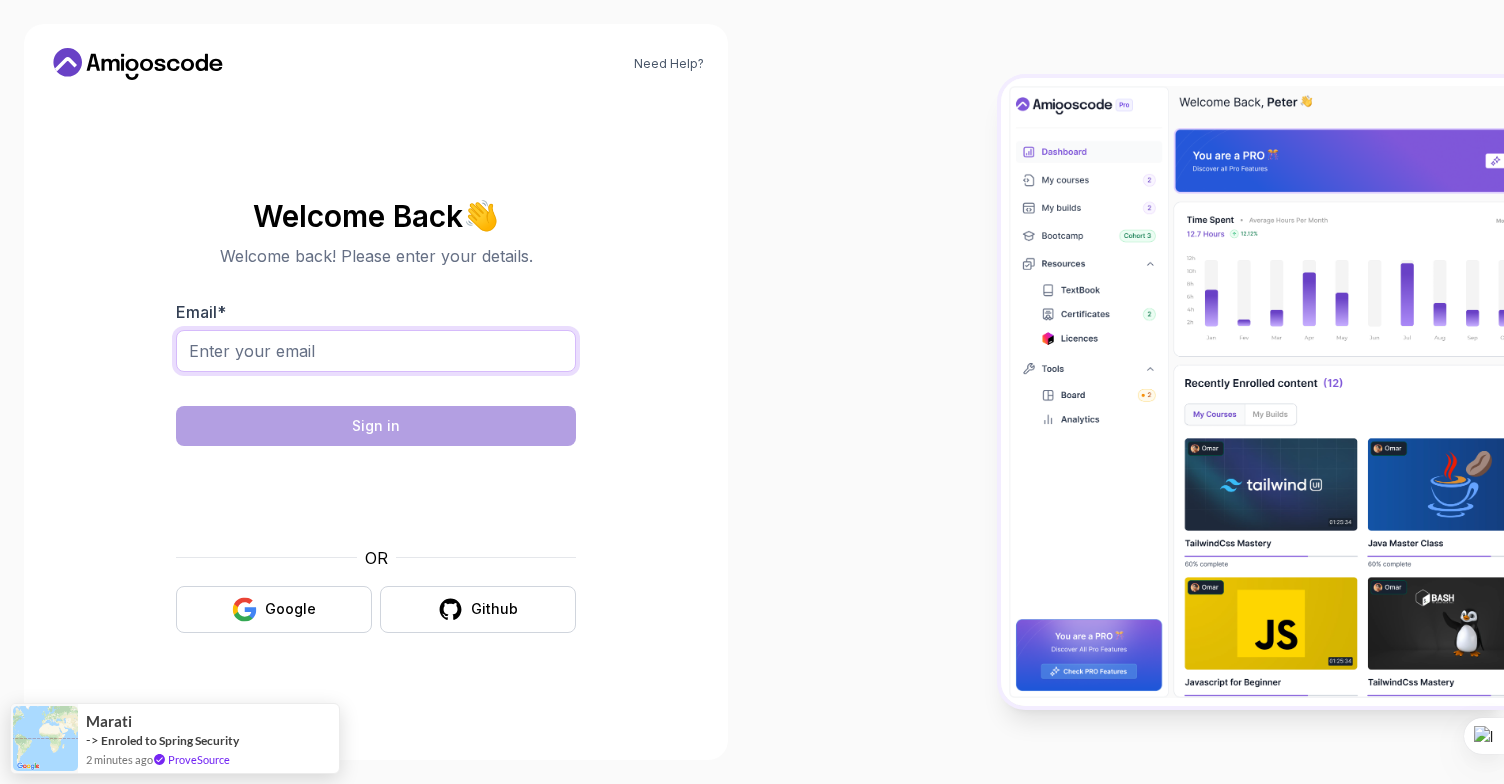 type on "[EMAIL_ADDRESS][DOMAIN_NAME]" 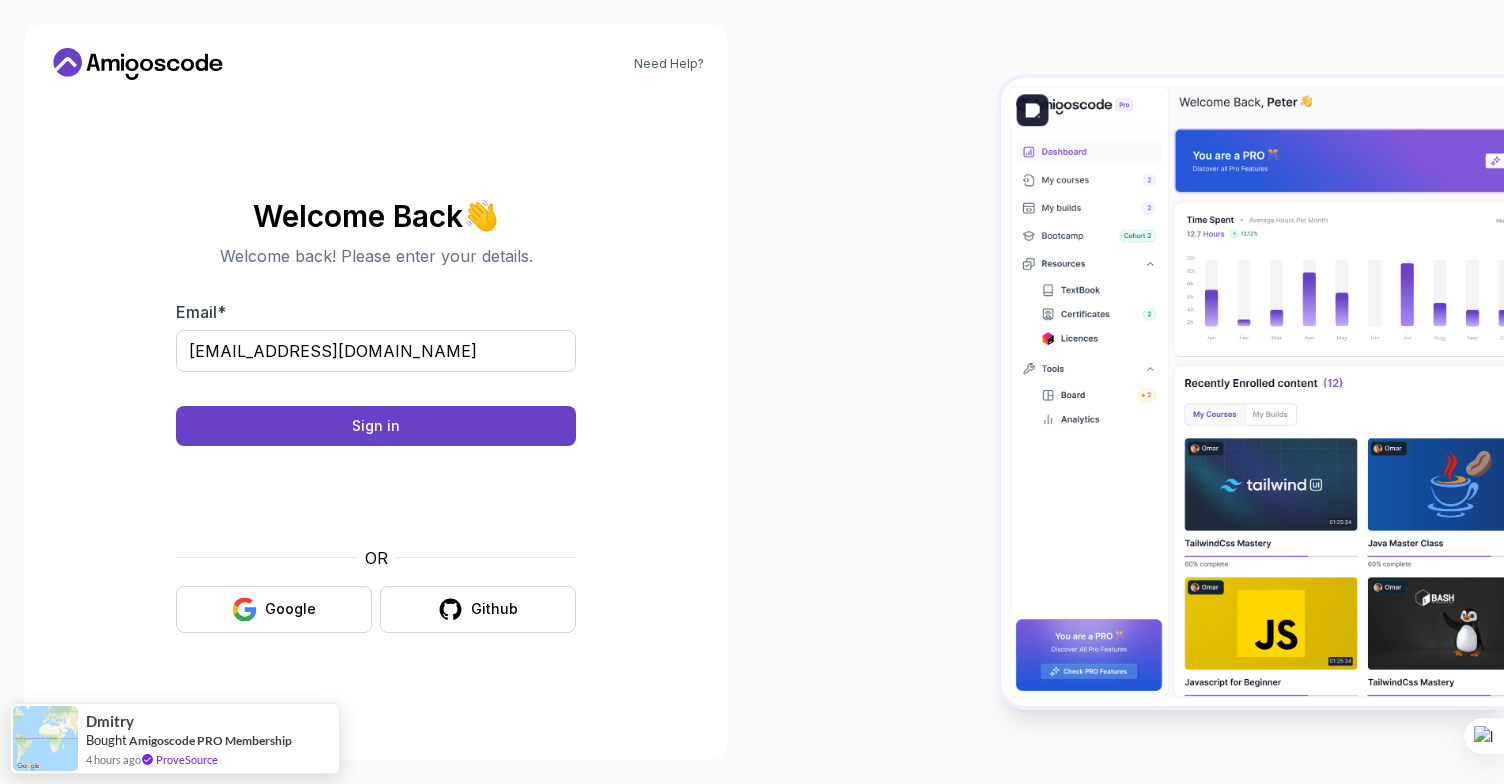 click on "Need Help? Welcome Back 👋 Welcome back! Please enter your details. Email * mosesgithu@gmail.com Sign in OR Google Github
Dmitry Bought   Amigoscode PRO Membership 4 hours ago     ProveSource" at bounding box center [752, 392] 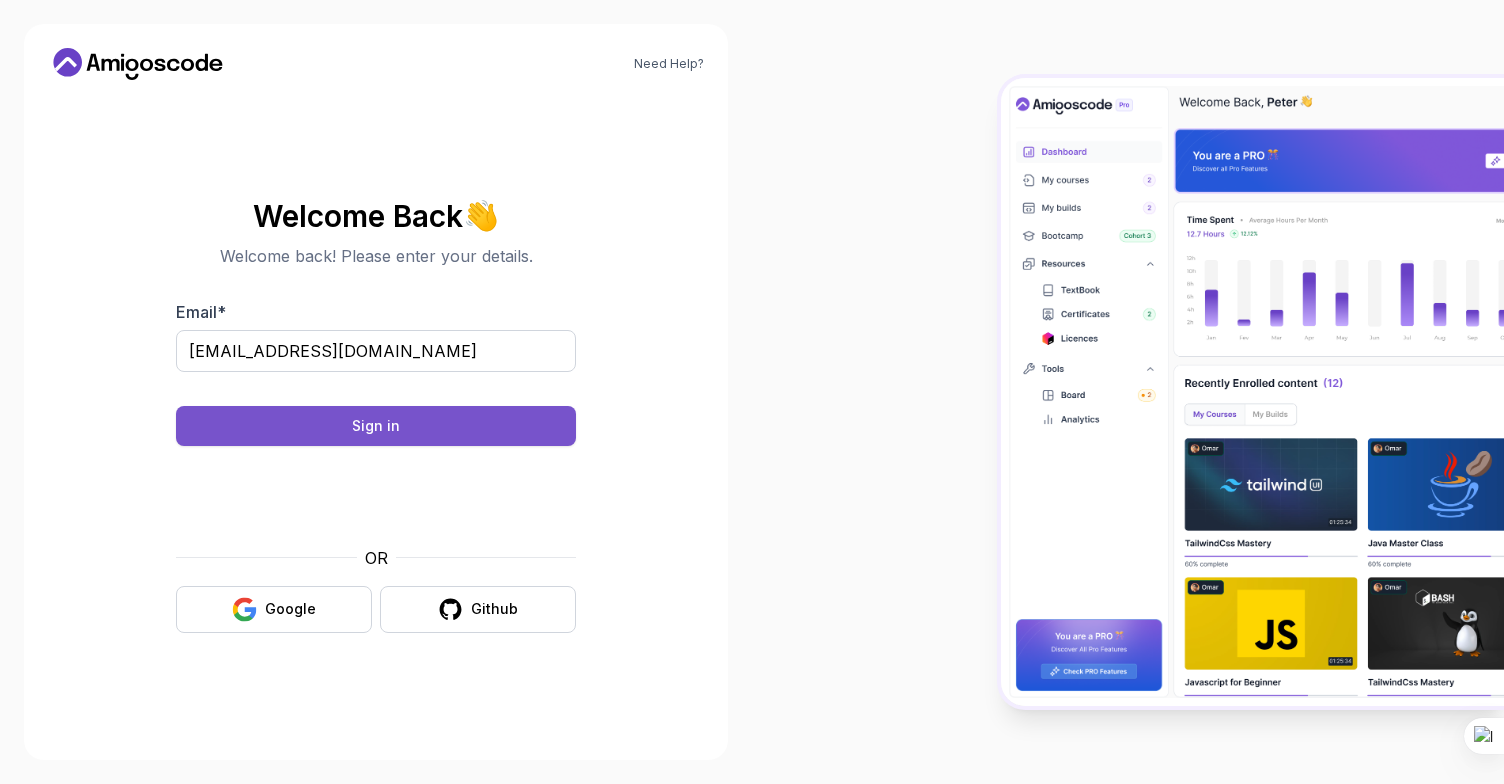 click on "Sign in" at bounding box center (376, 426) 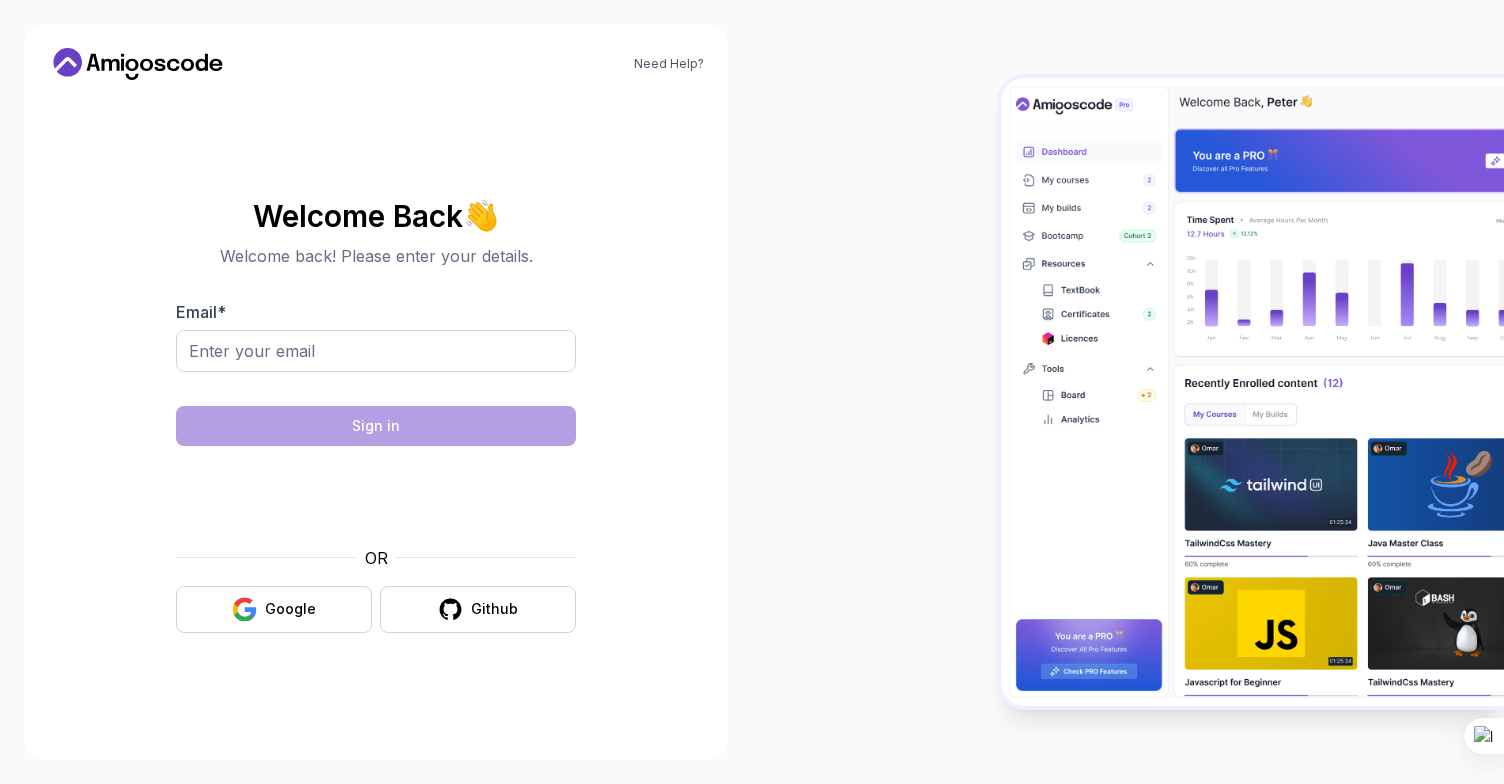 scroll, scrollTop: 0, scrollLeft: 0, axis: both 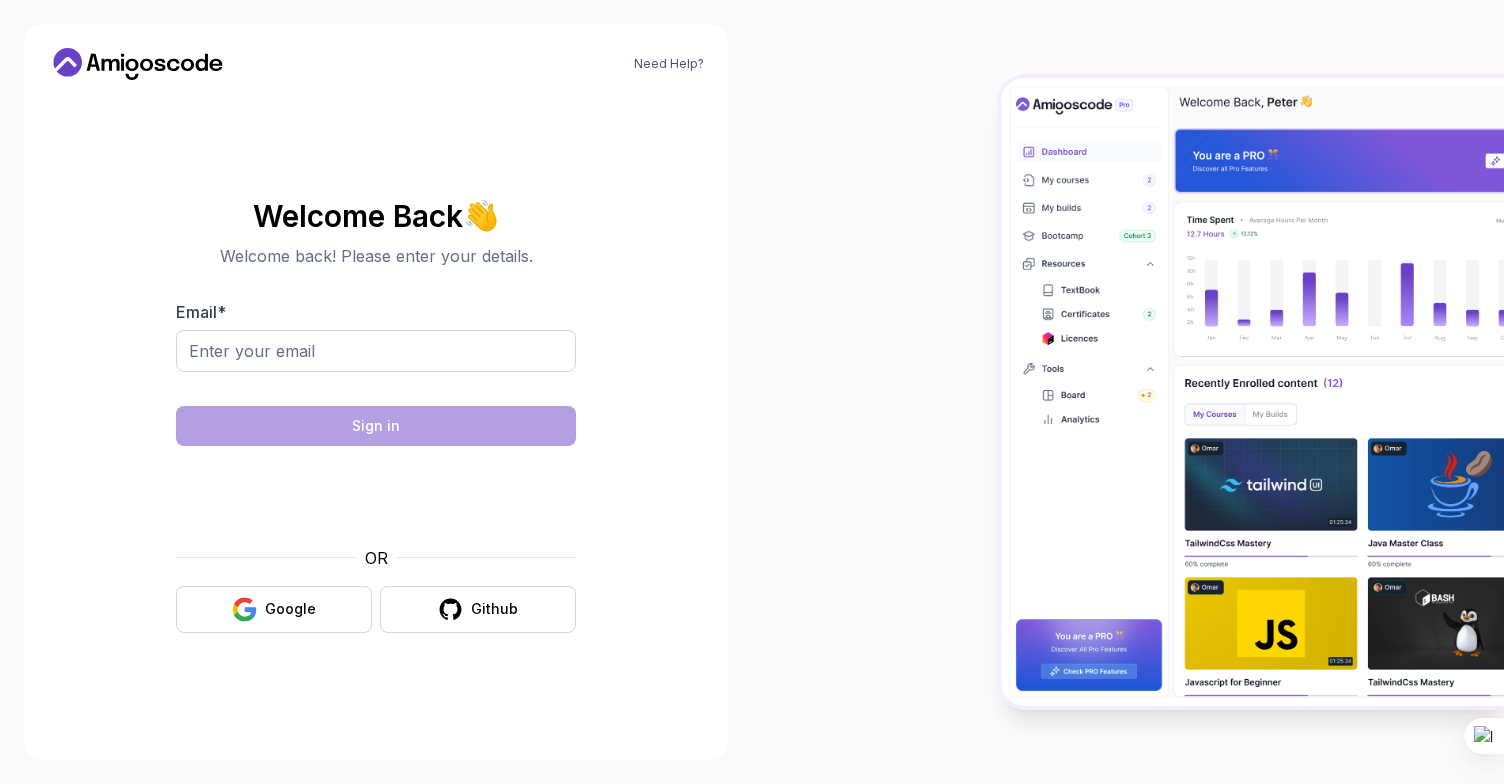type on "[EMAIL_ADDRESS][DOMAIN_NAME]" 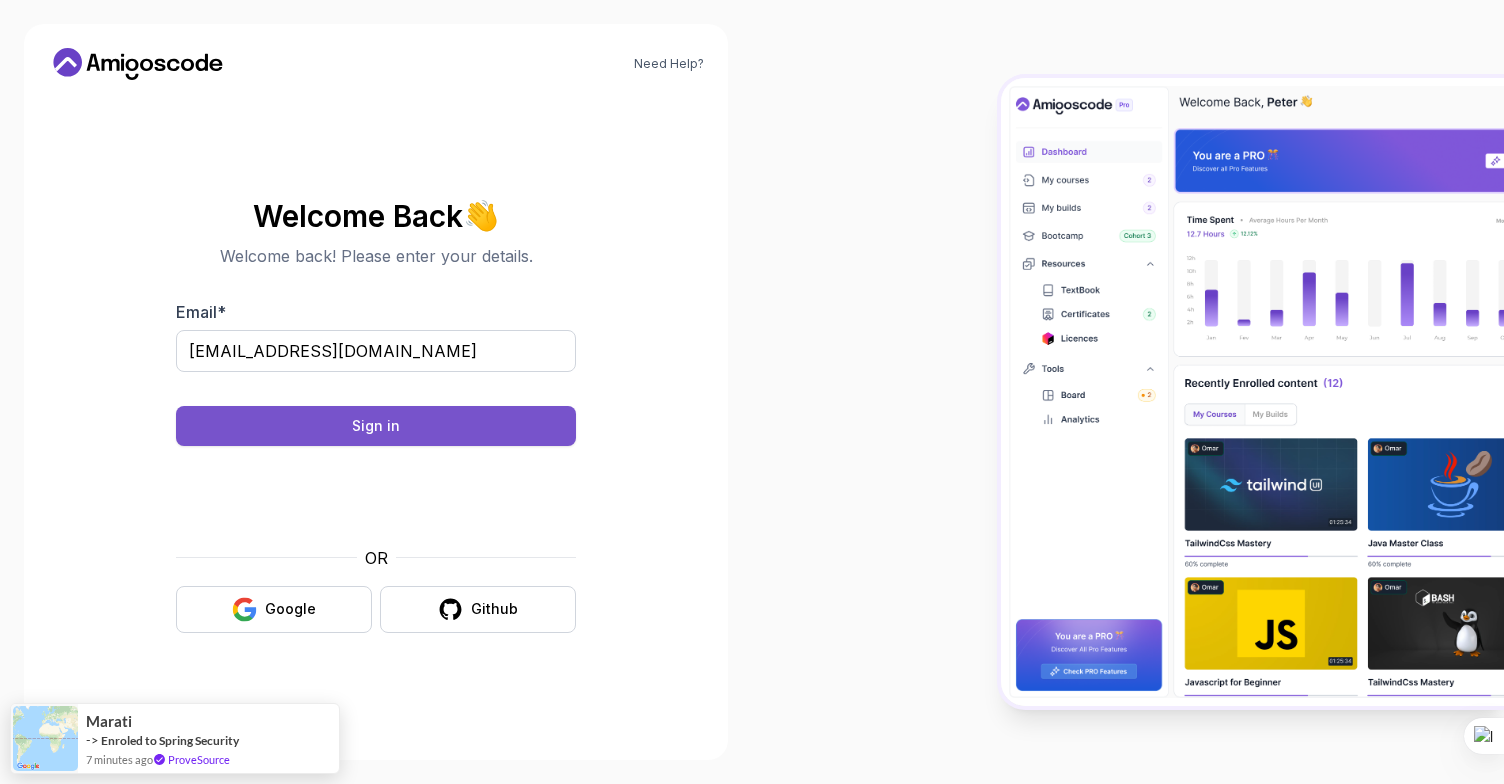 click on "Sign in" at bounding box center [376, 426] 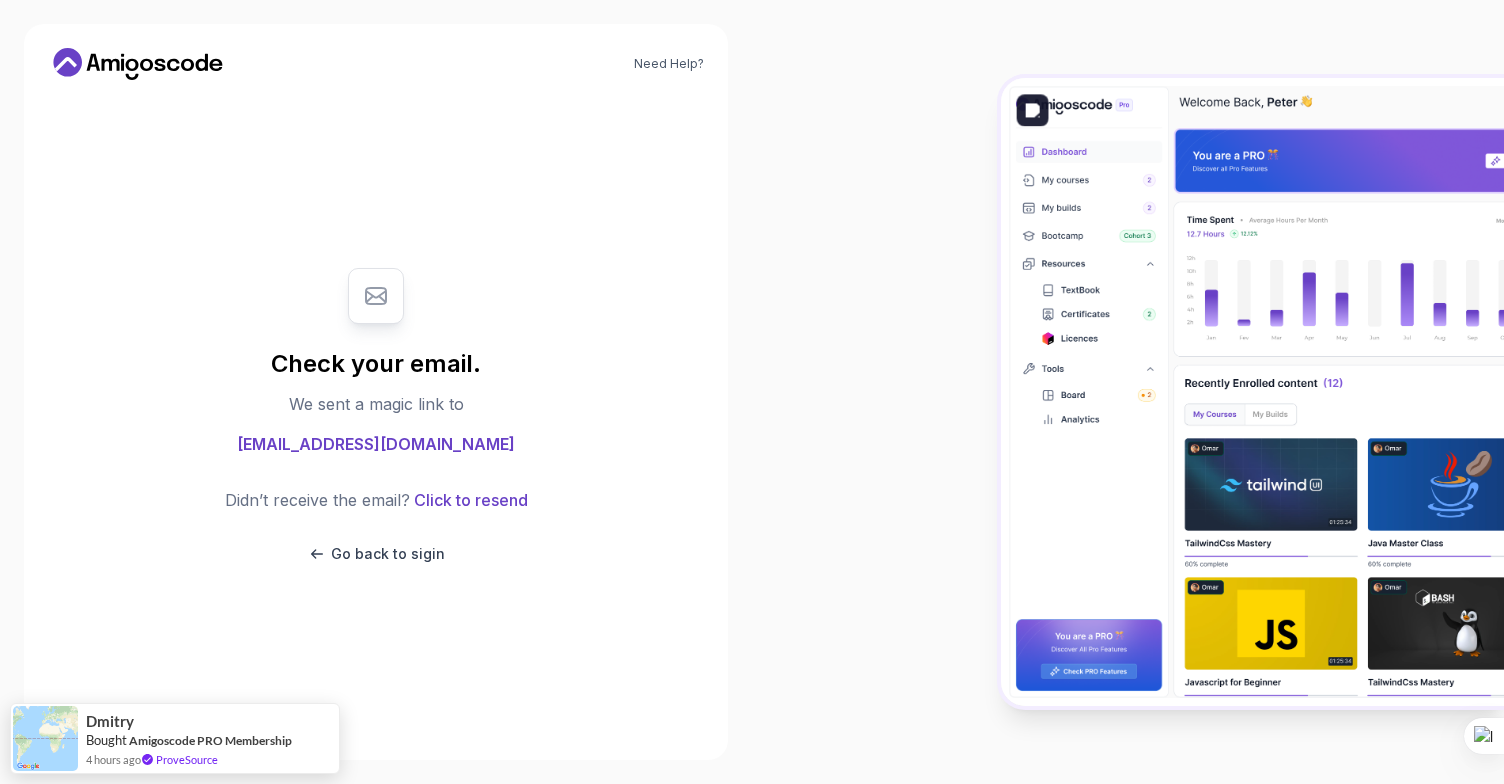 click on "Need Help? Check your email. We sent a magic link to mosesgithu@gmail.com Didn’t receive the email? Click to resend Go back to sigin
Dmitry Bought   Amigoscode PRO Membership 4 hours ago     ProveSource" at bounding box center (752, 392) 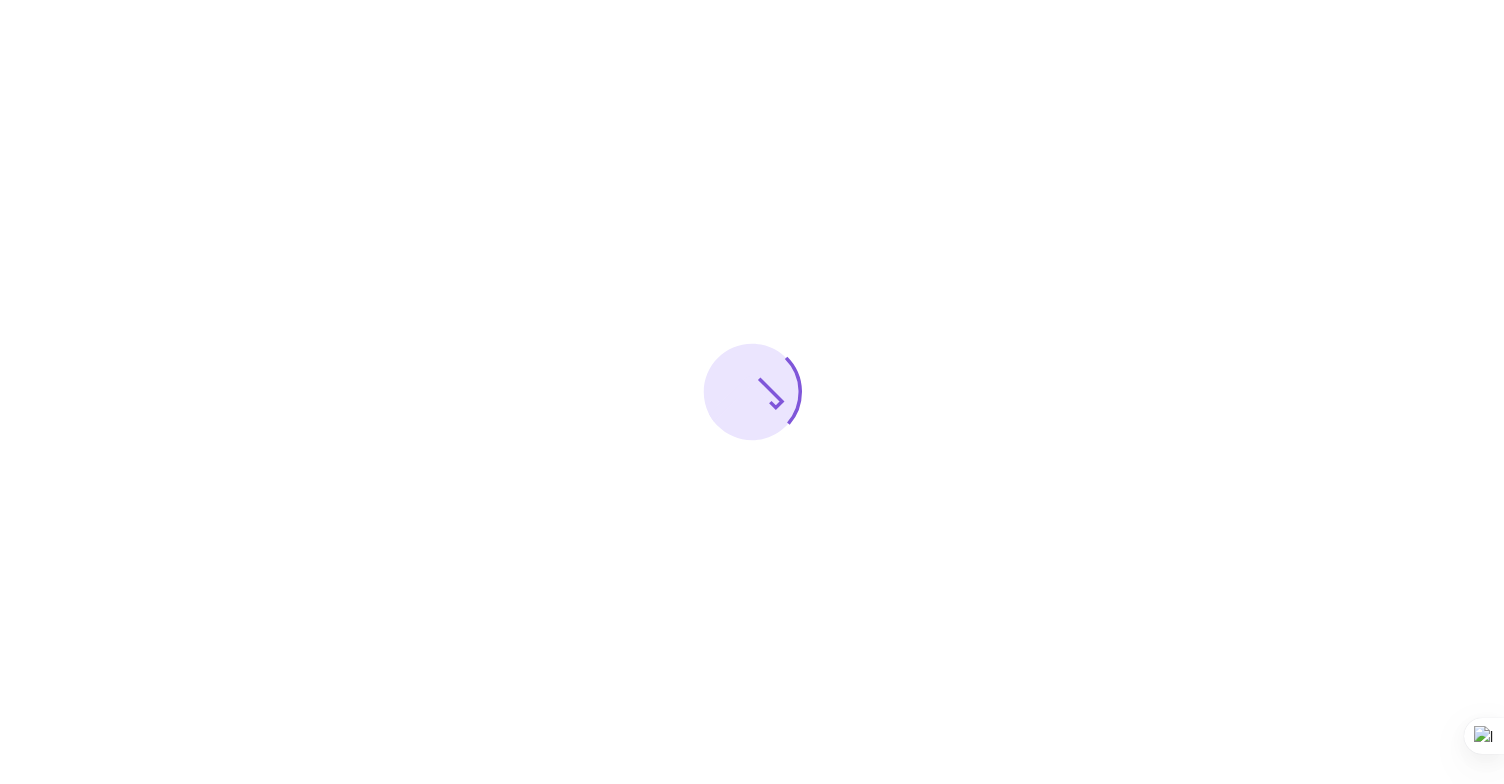 scroll, scrollTop: 0, scrollLeft: 0, axis: both 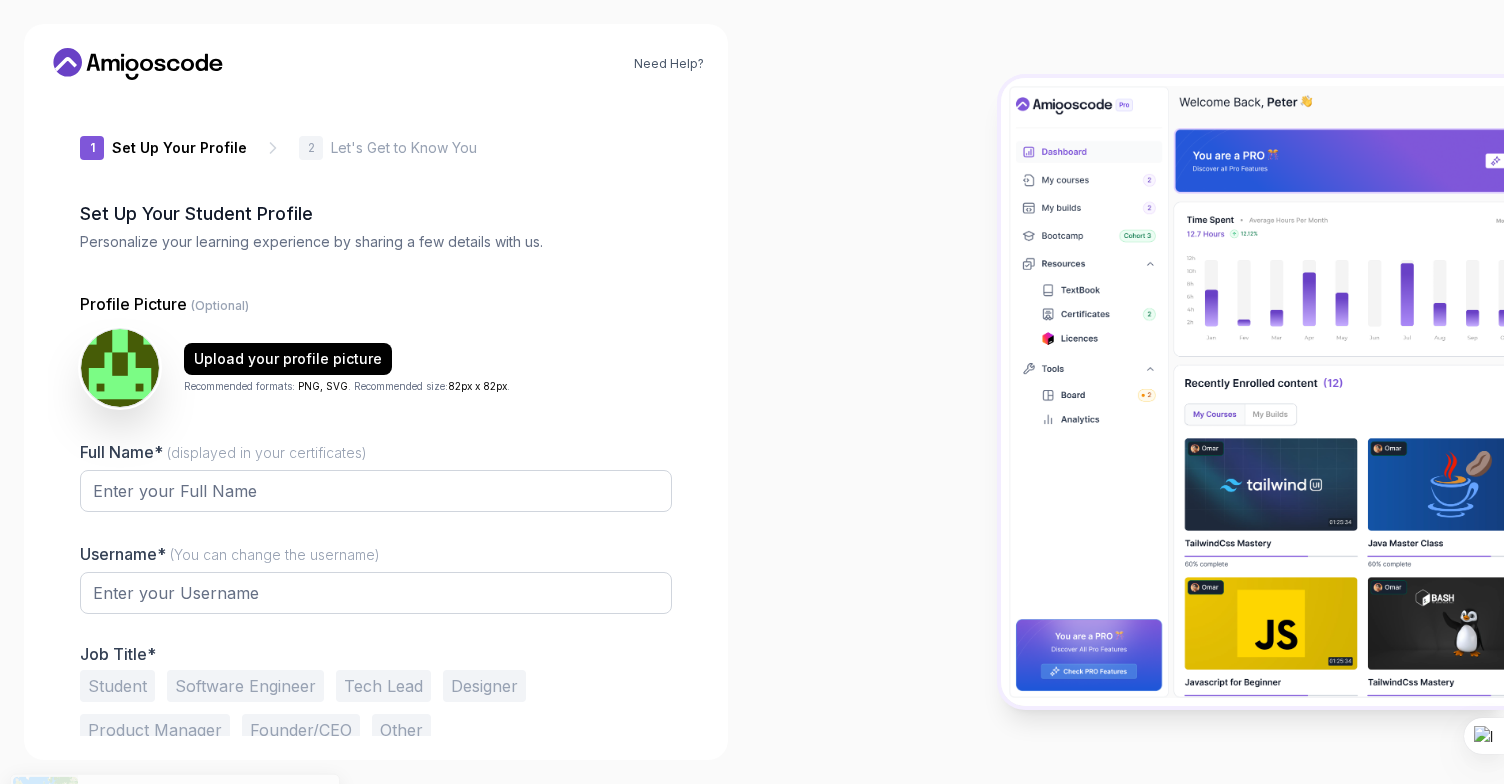 type on "vividsparrow73418" 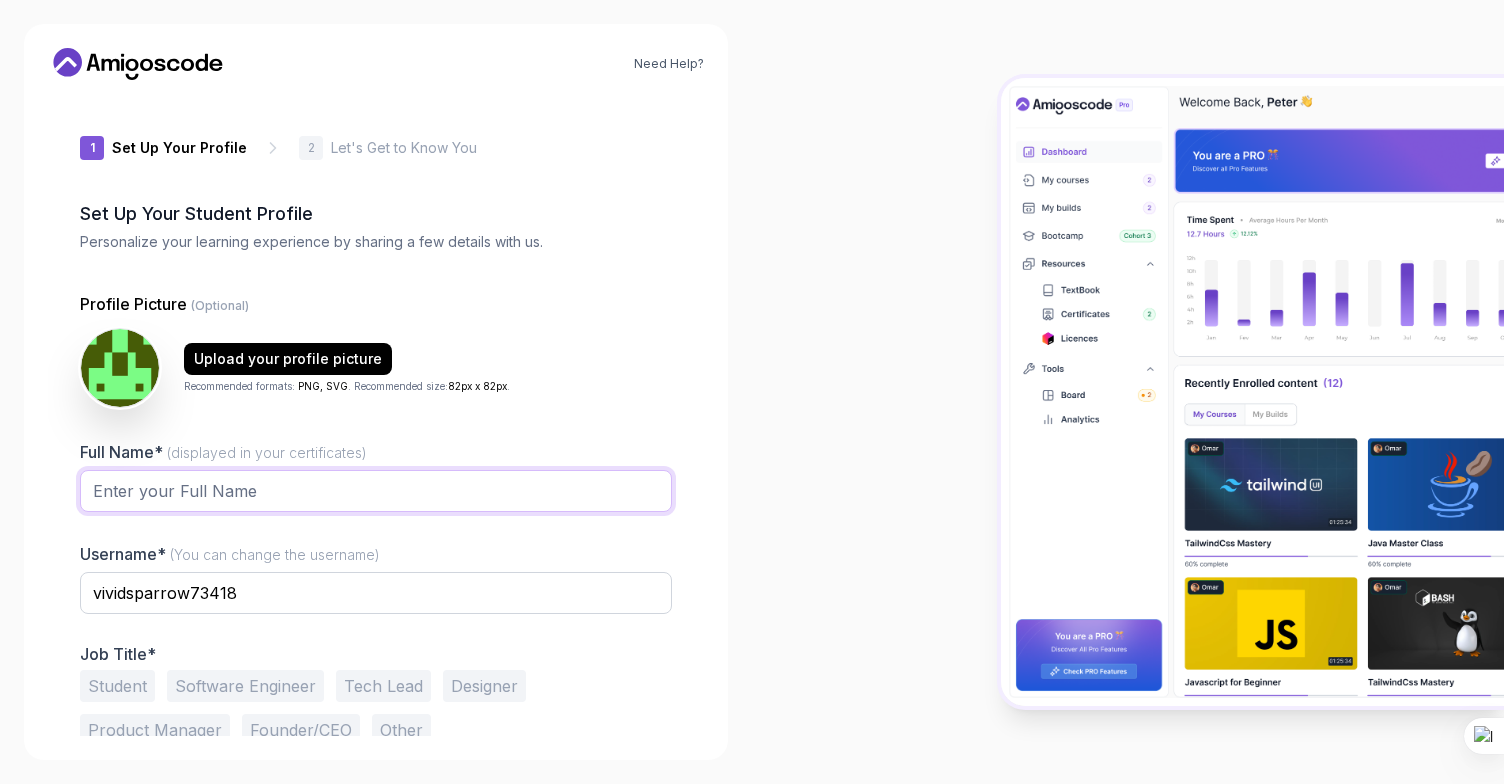 click on "Full Name*   (displayed in your certificates)" at bounding box center (376, 491) 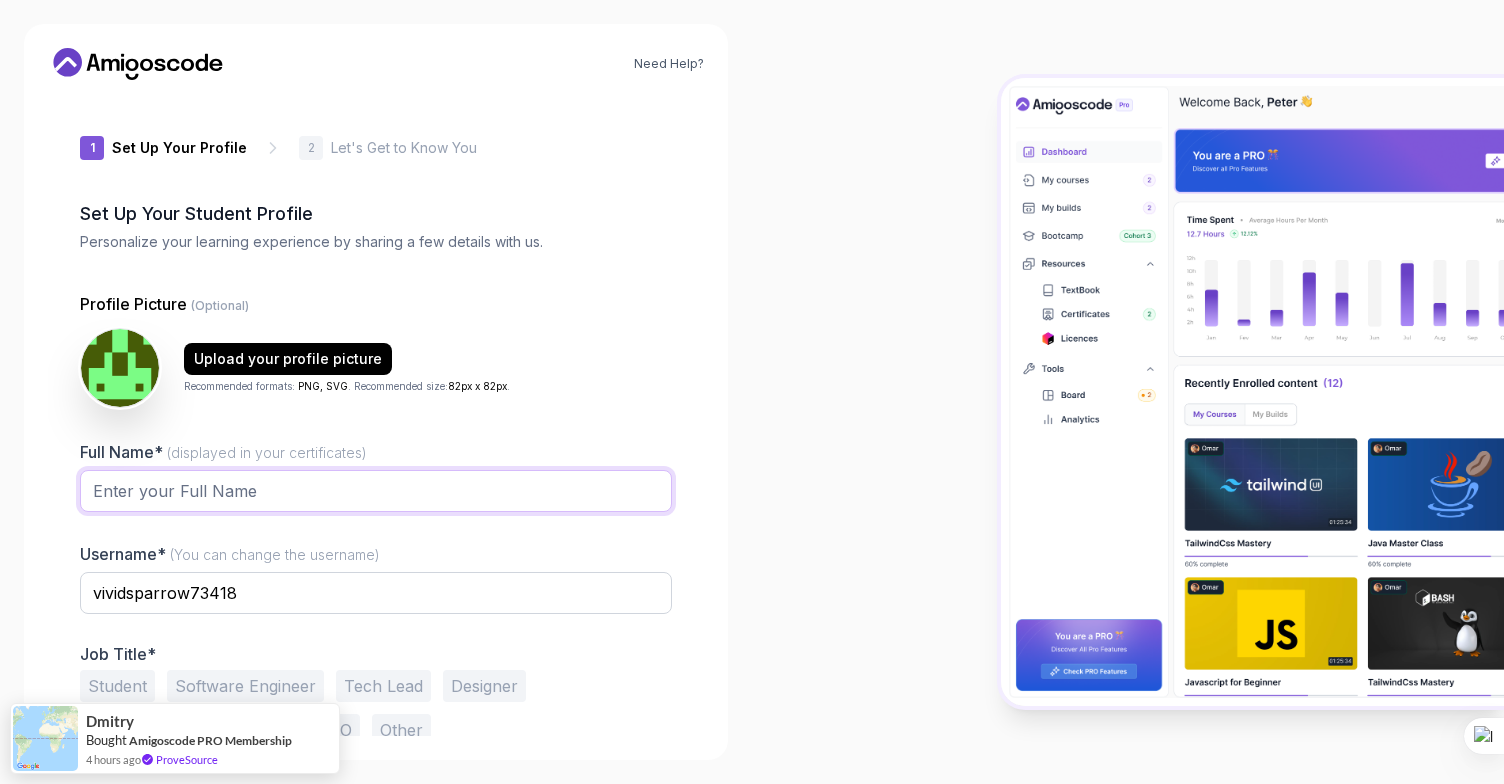 type on "[PERSON_NAME]" 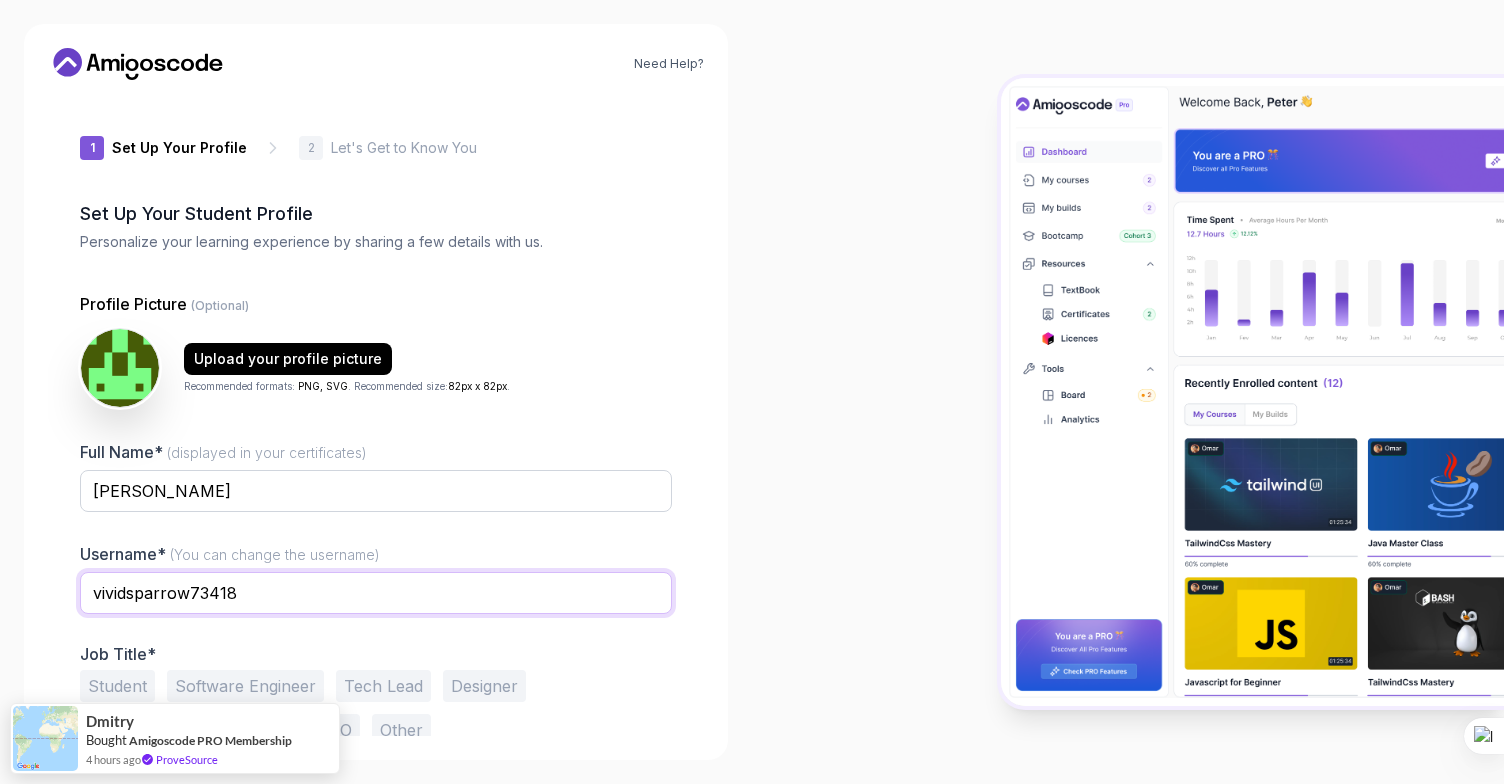 click on "vividsparrow73418" at bounding box center [376, 593] 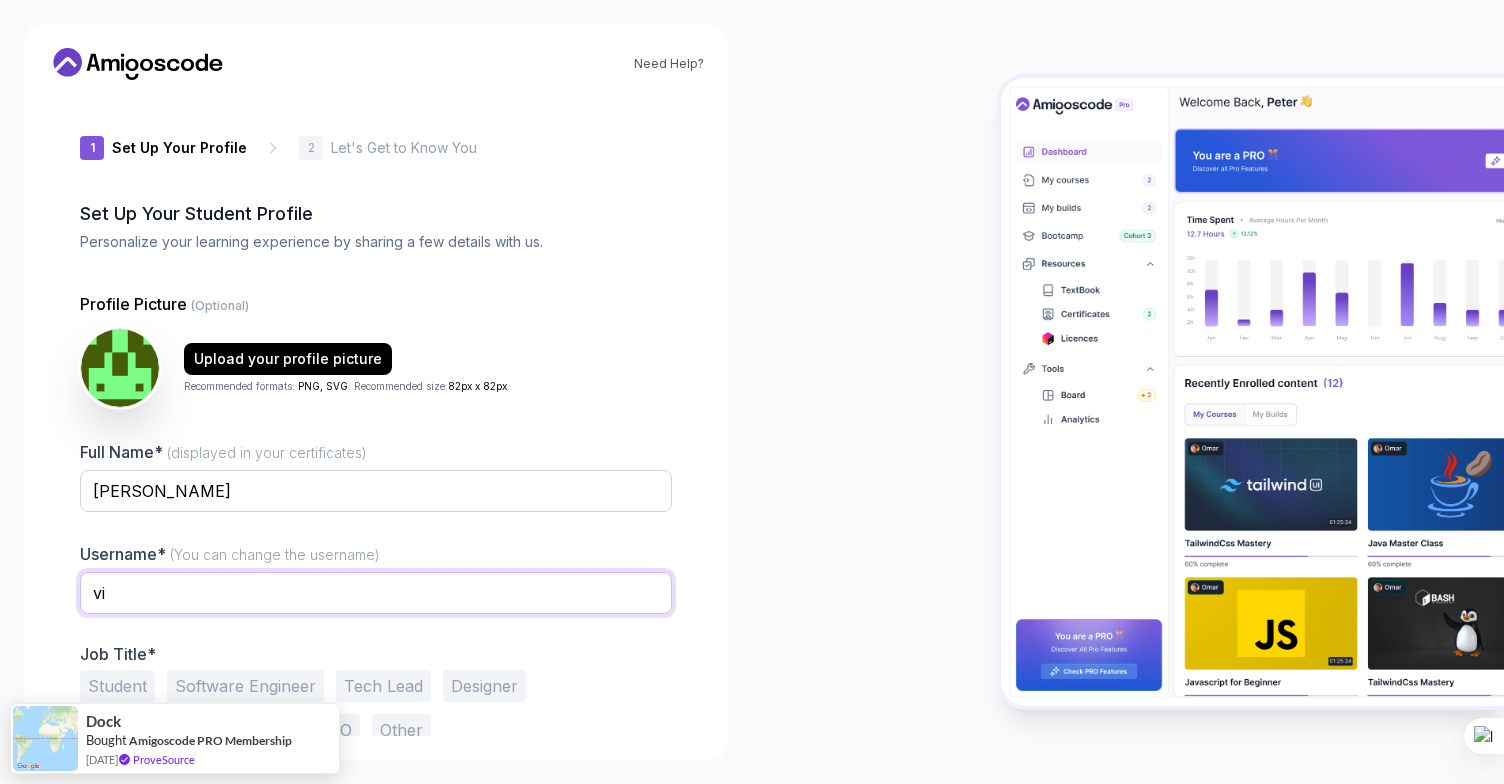 type on "v" 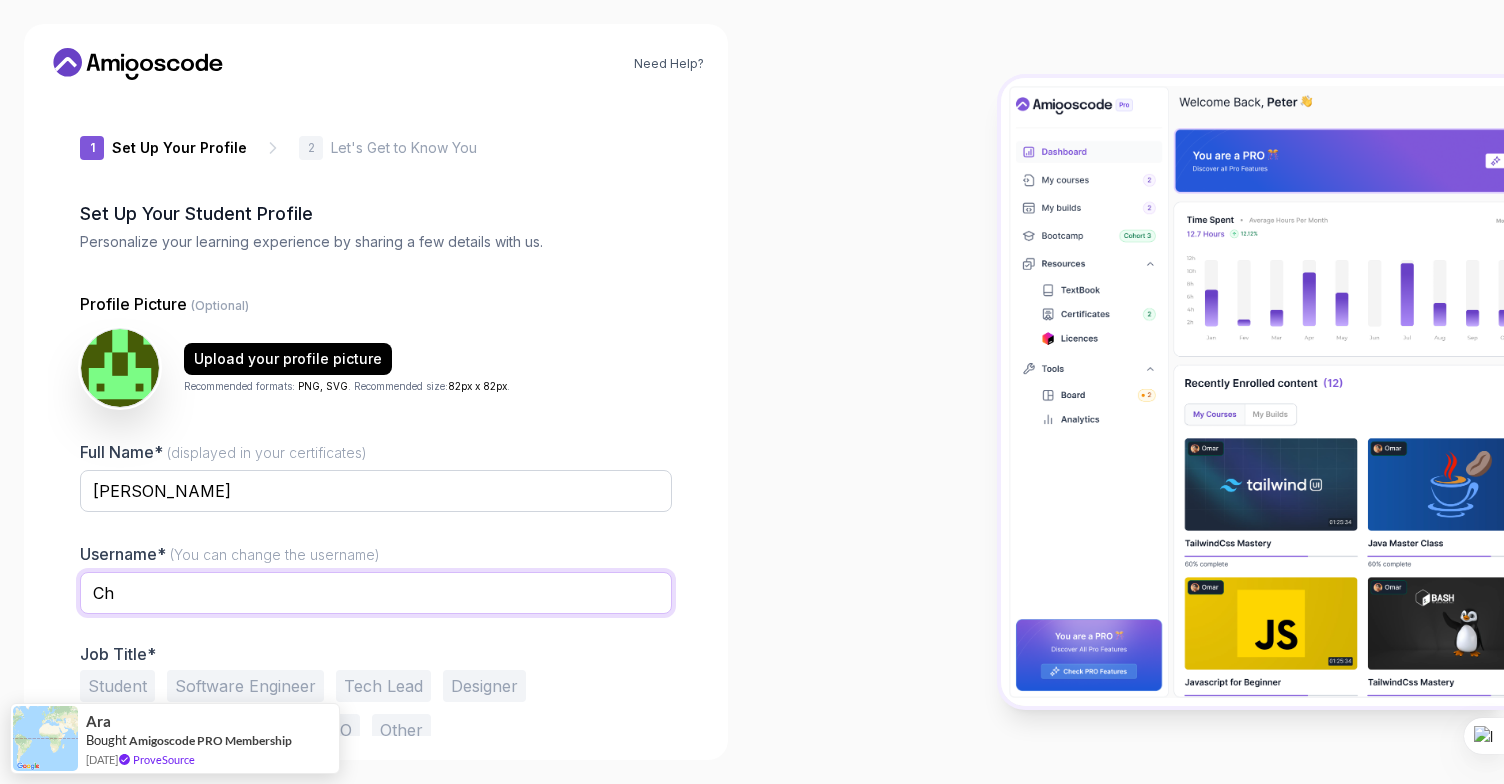 type on "C" 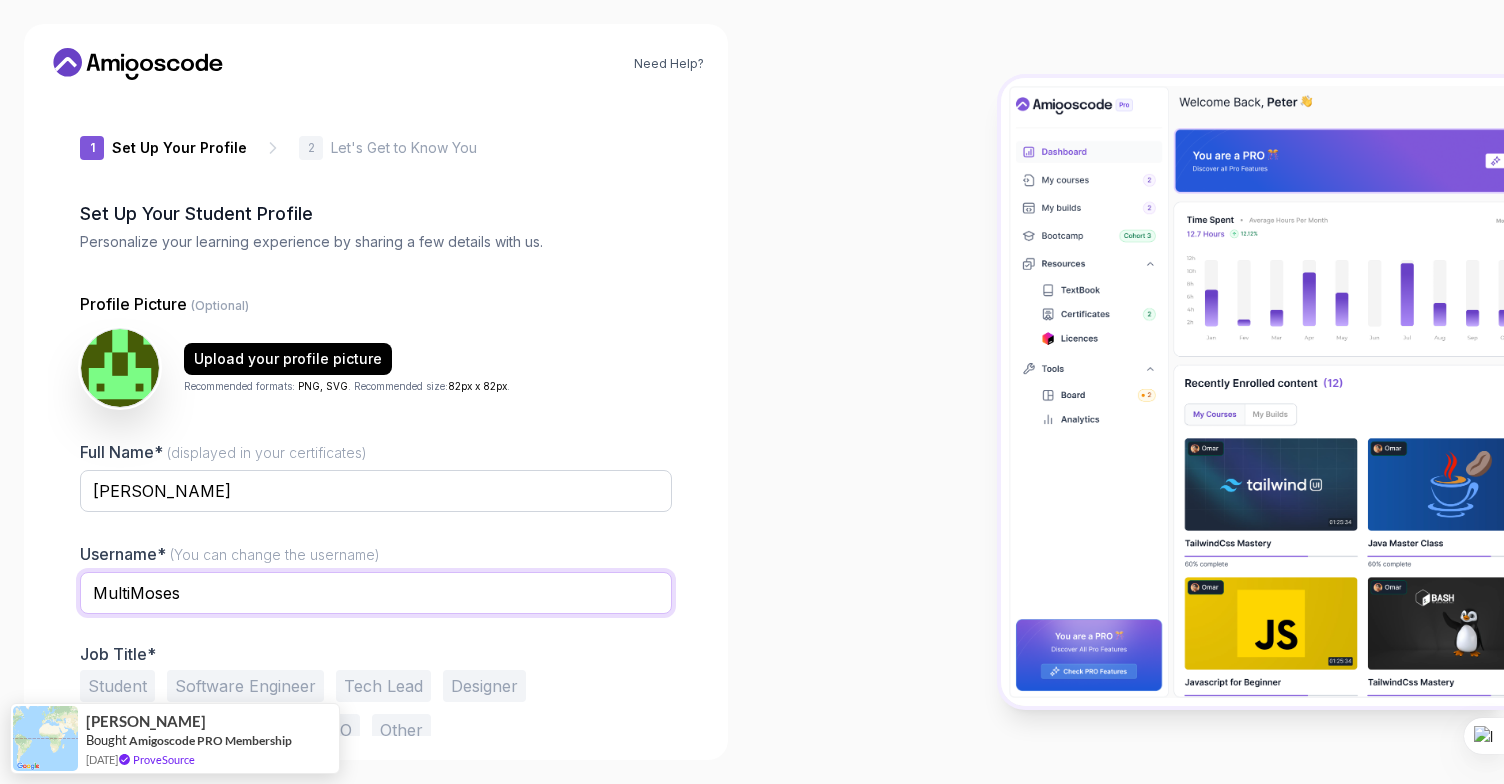 type on "MultiMoses" 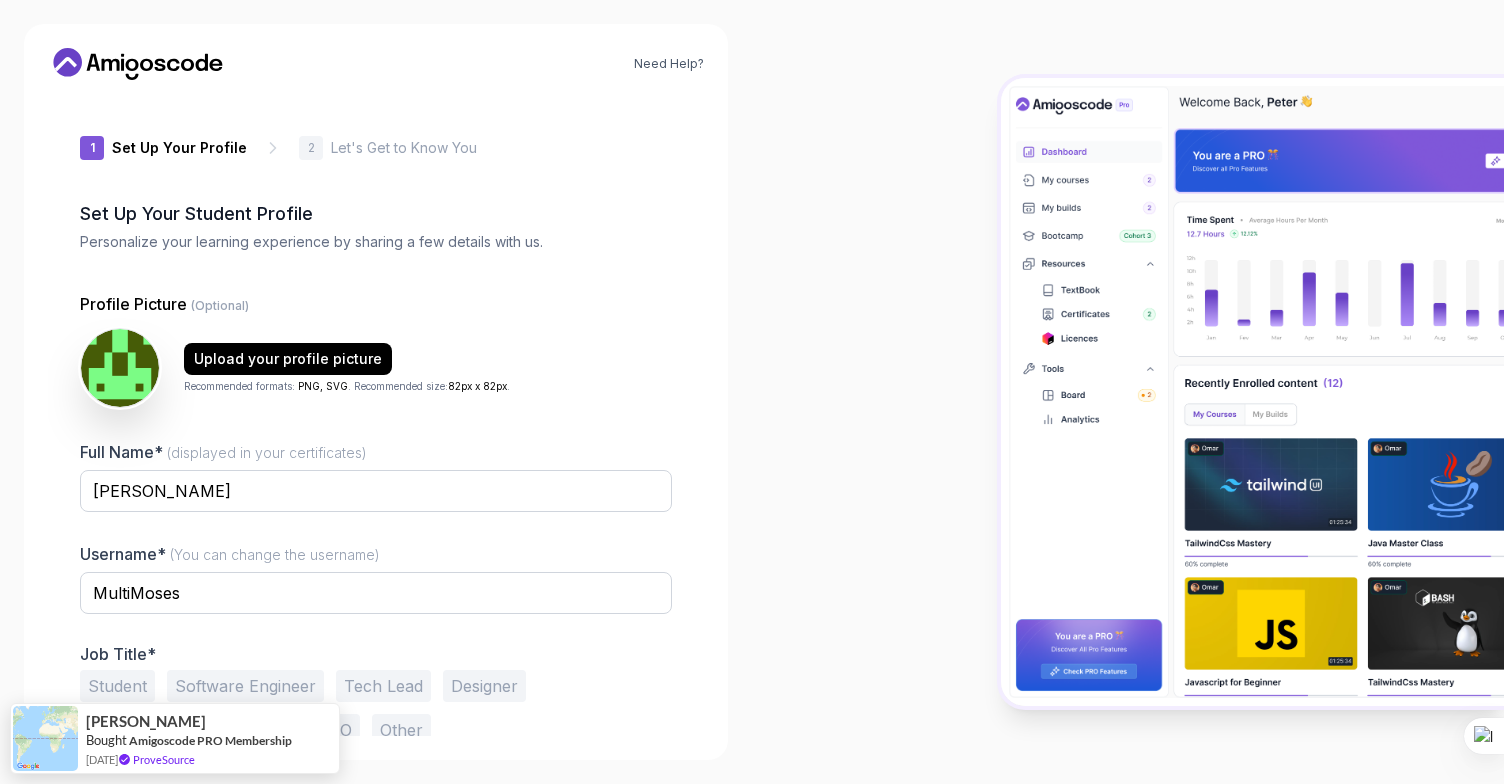 drag, startPoint x: 762, startPoint y: 538, endPoint x: 763, endPoint y: 330, distance: 208.00241 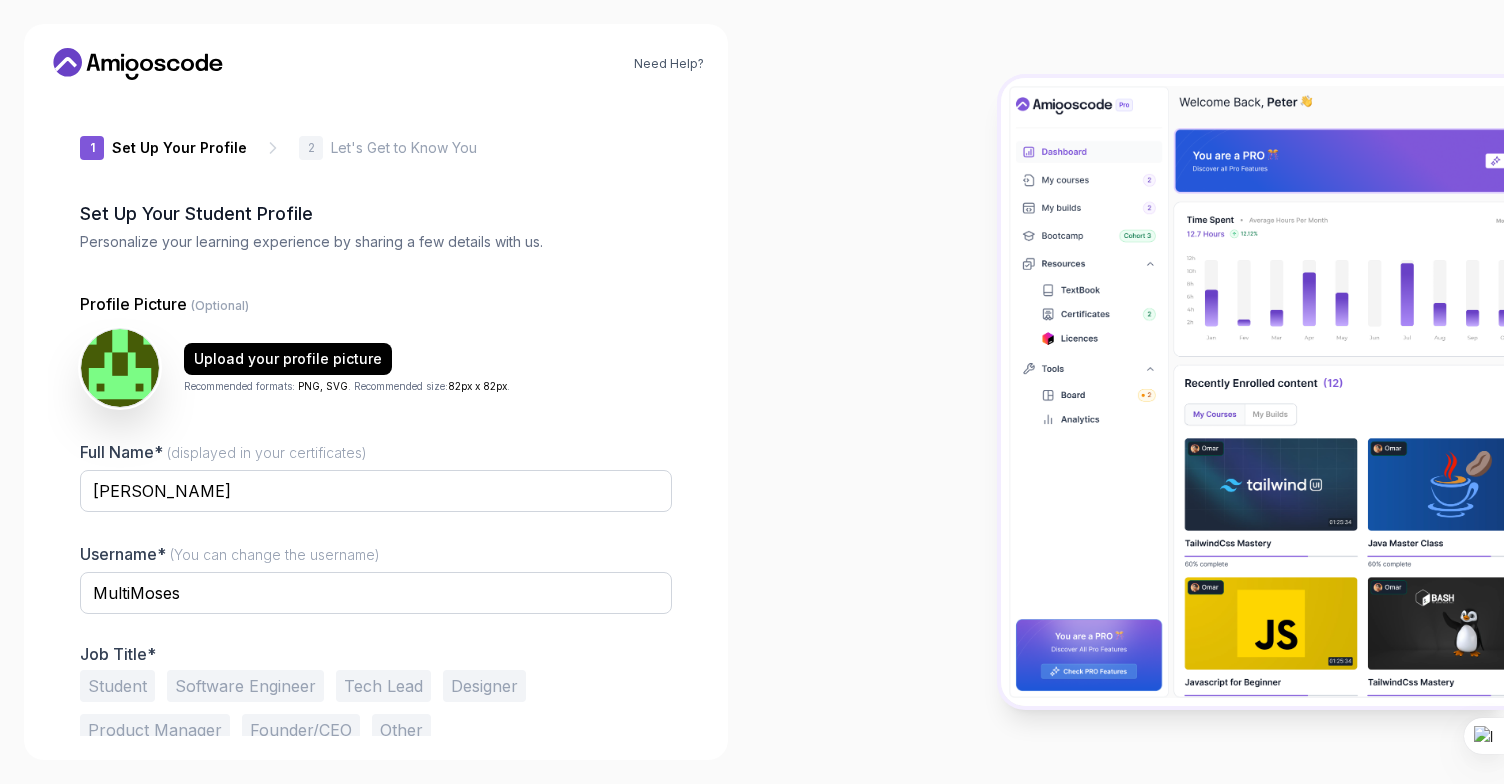 scroll, scrollTop: 50, scrollLeft: 0, axis: vertical 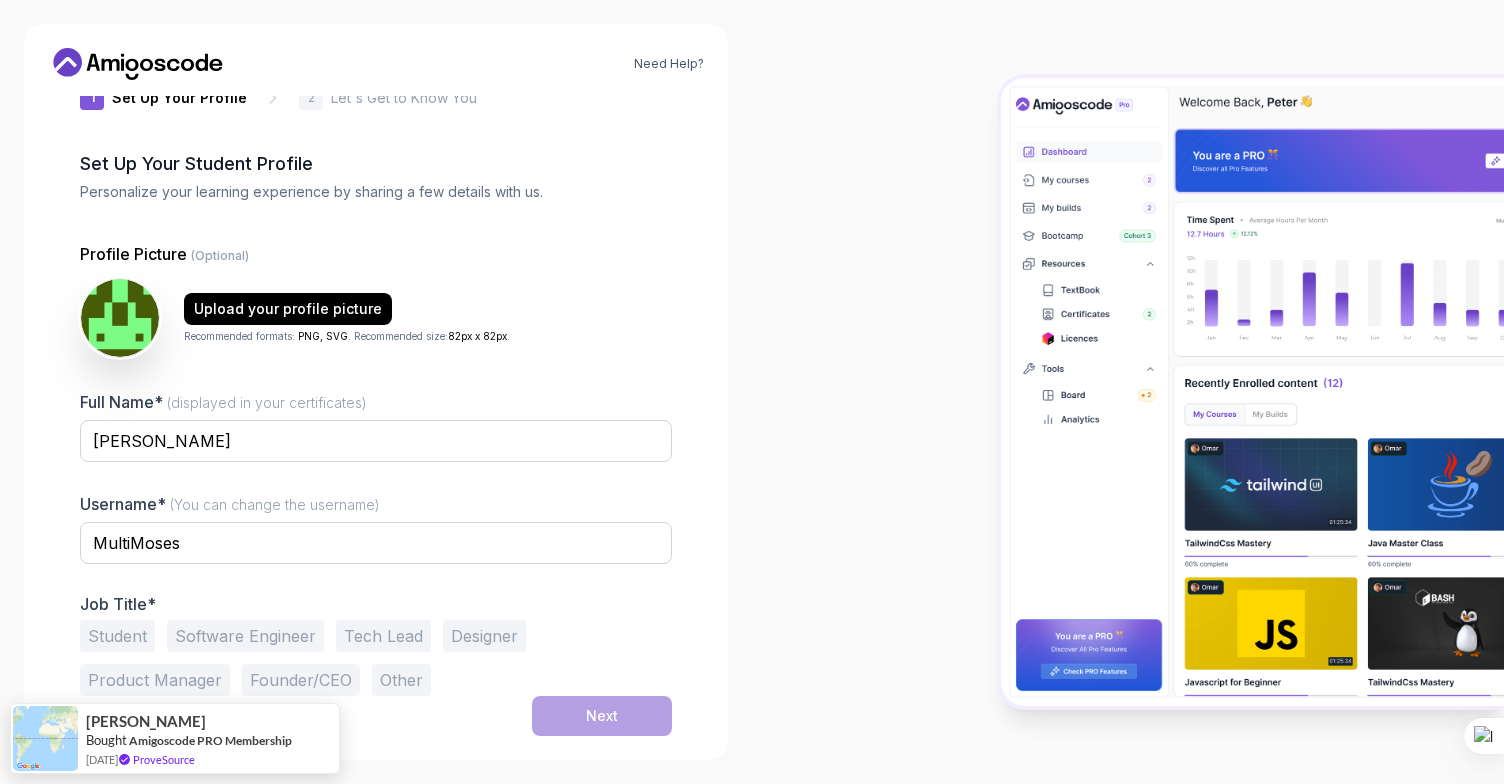 click on "Student" at bounding box center [117, 636] 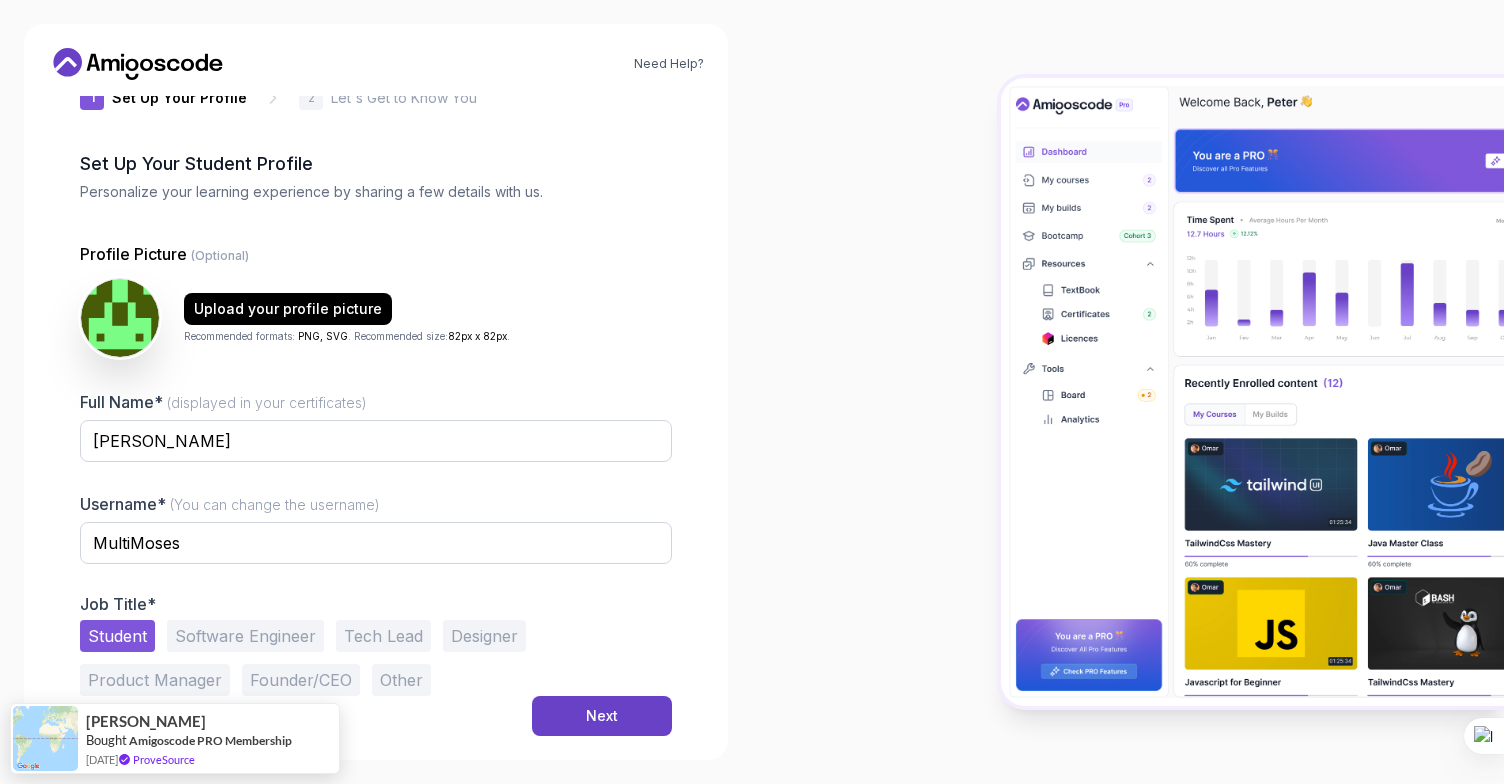 click on "Software Engineer" at bounding box center [245, 636] 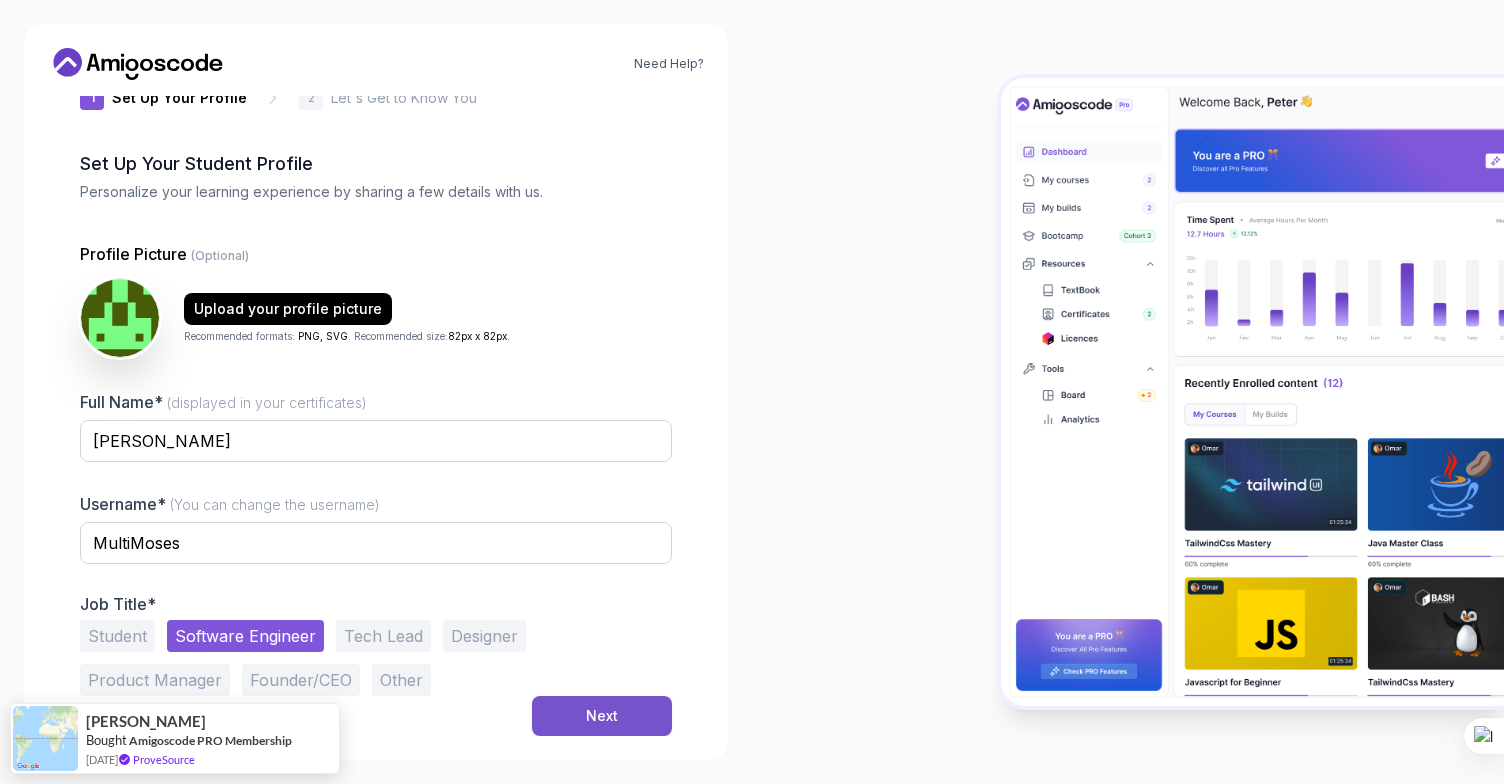 click on "Next" at bounding box center [602, 716] 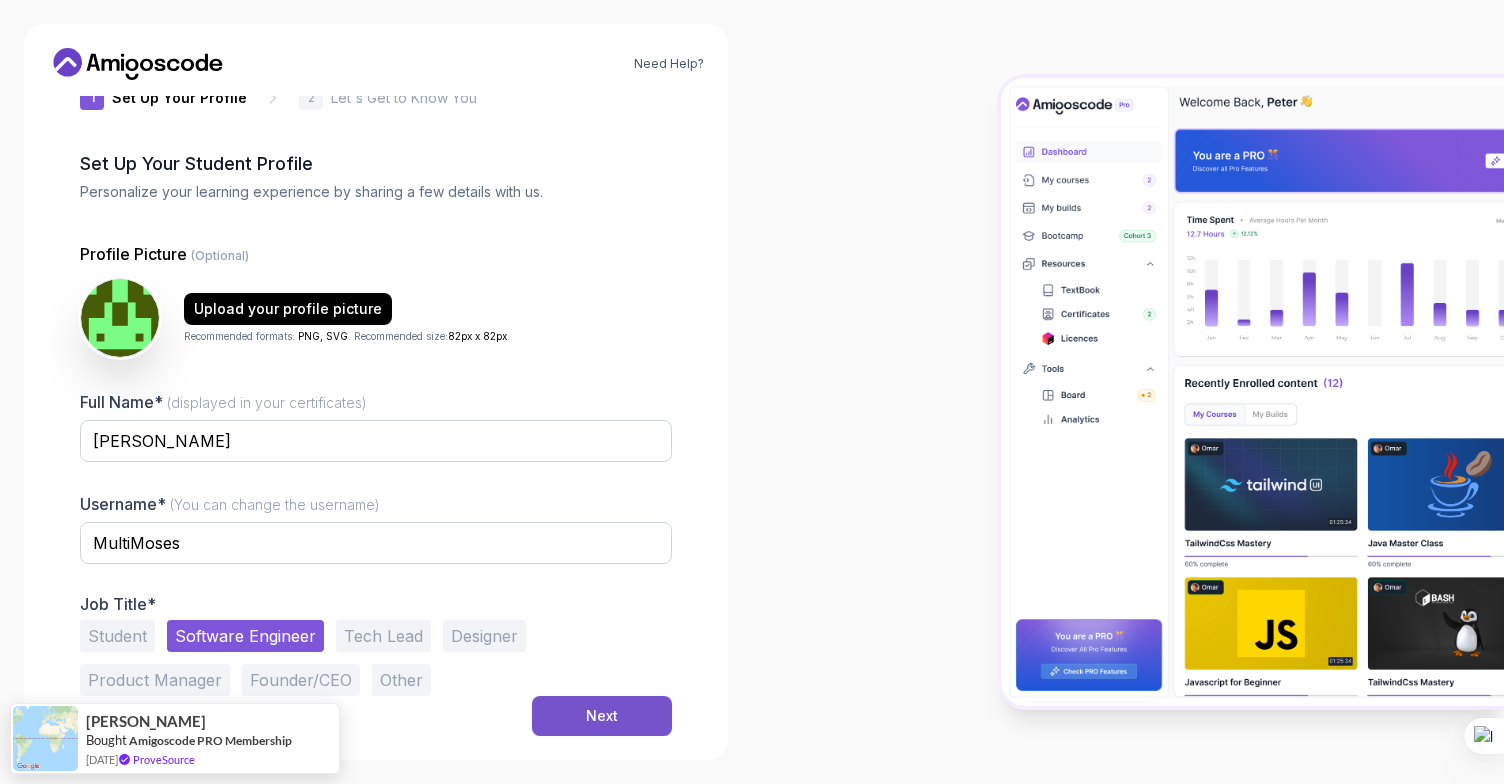 click on "Next" at bounding box center (602, 716) 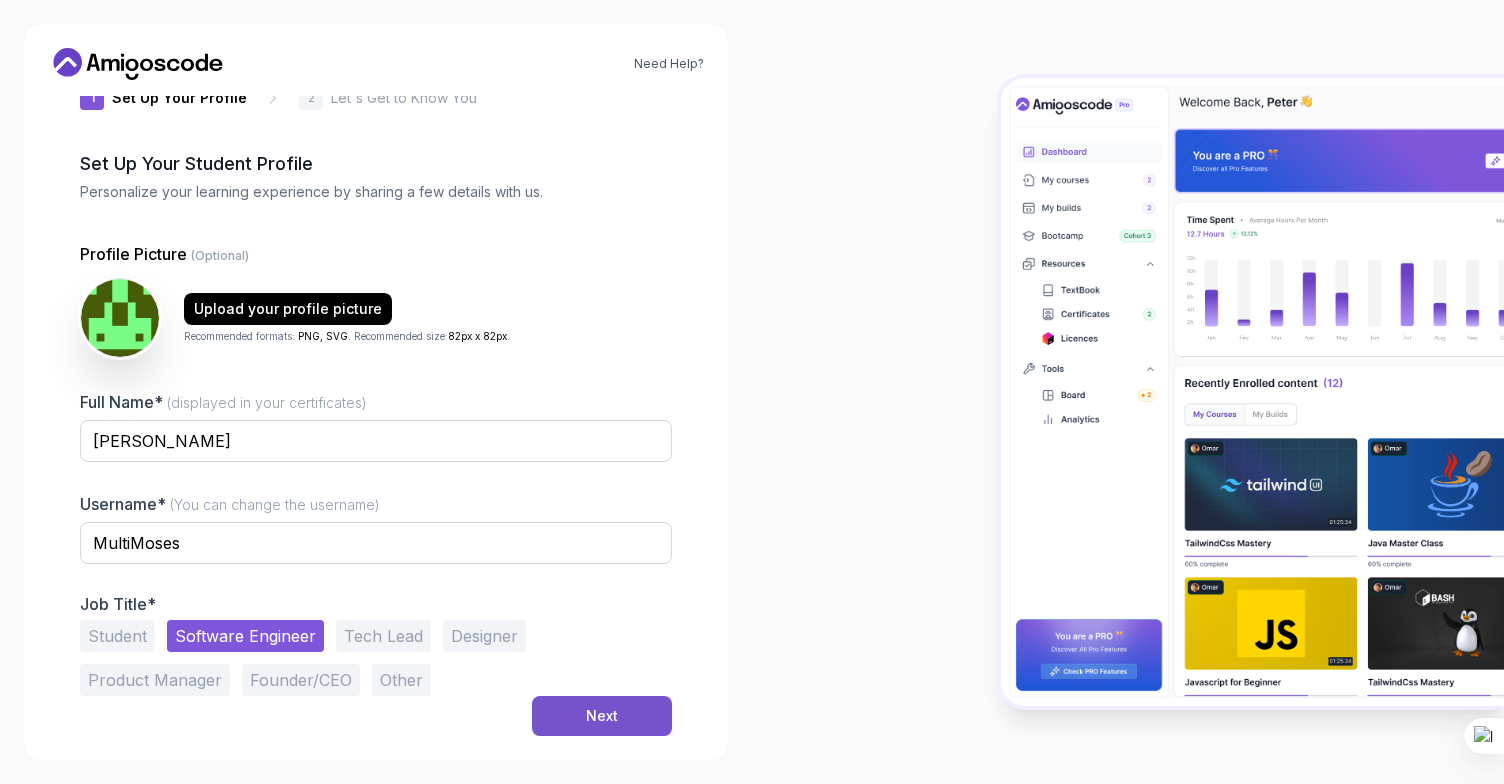 click on "Next" at bounding box center (602, 716) 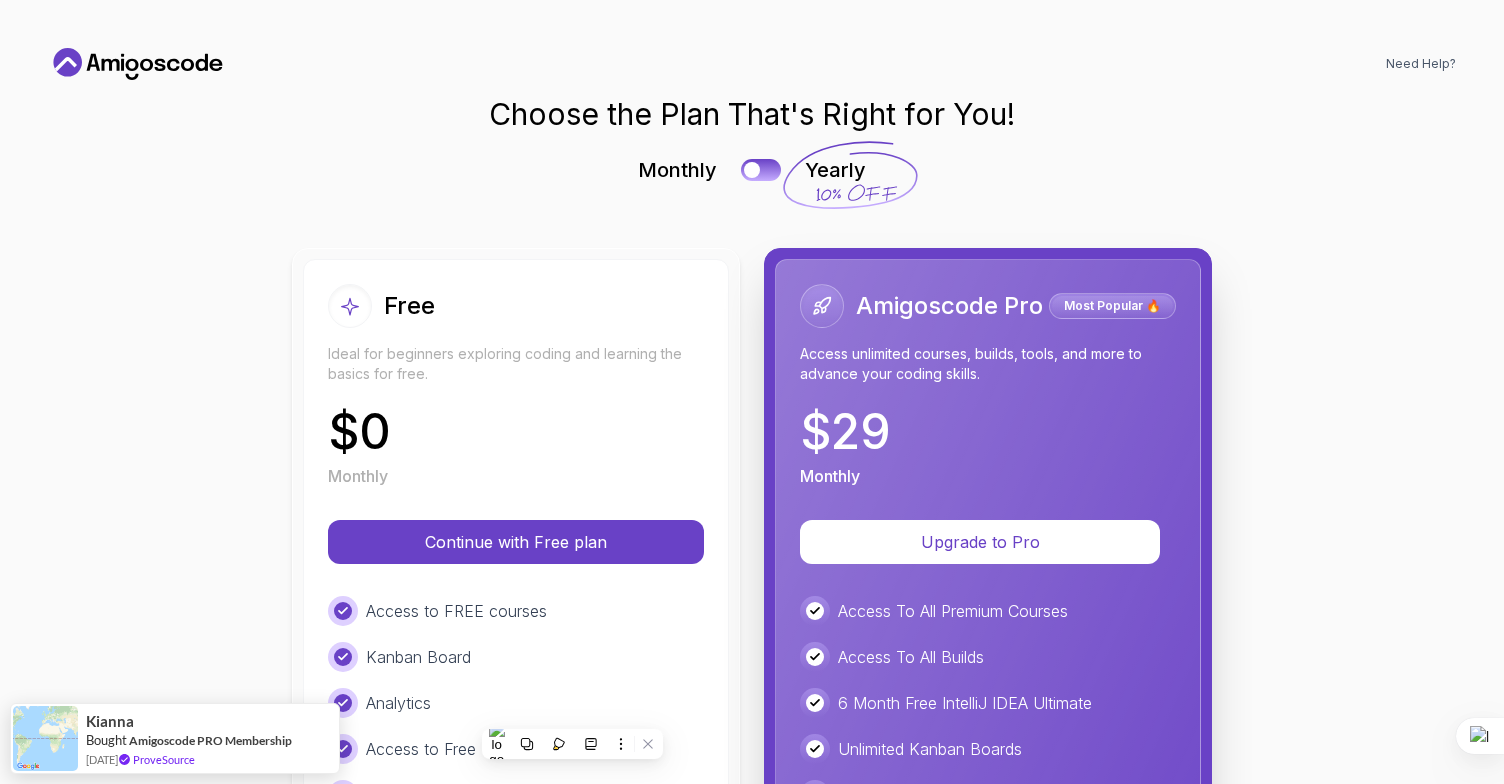 scroll, scrollTop: 0, scrollLeft: 0, axis: both 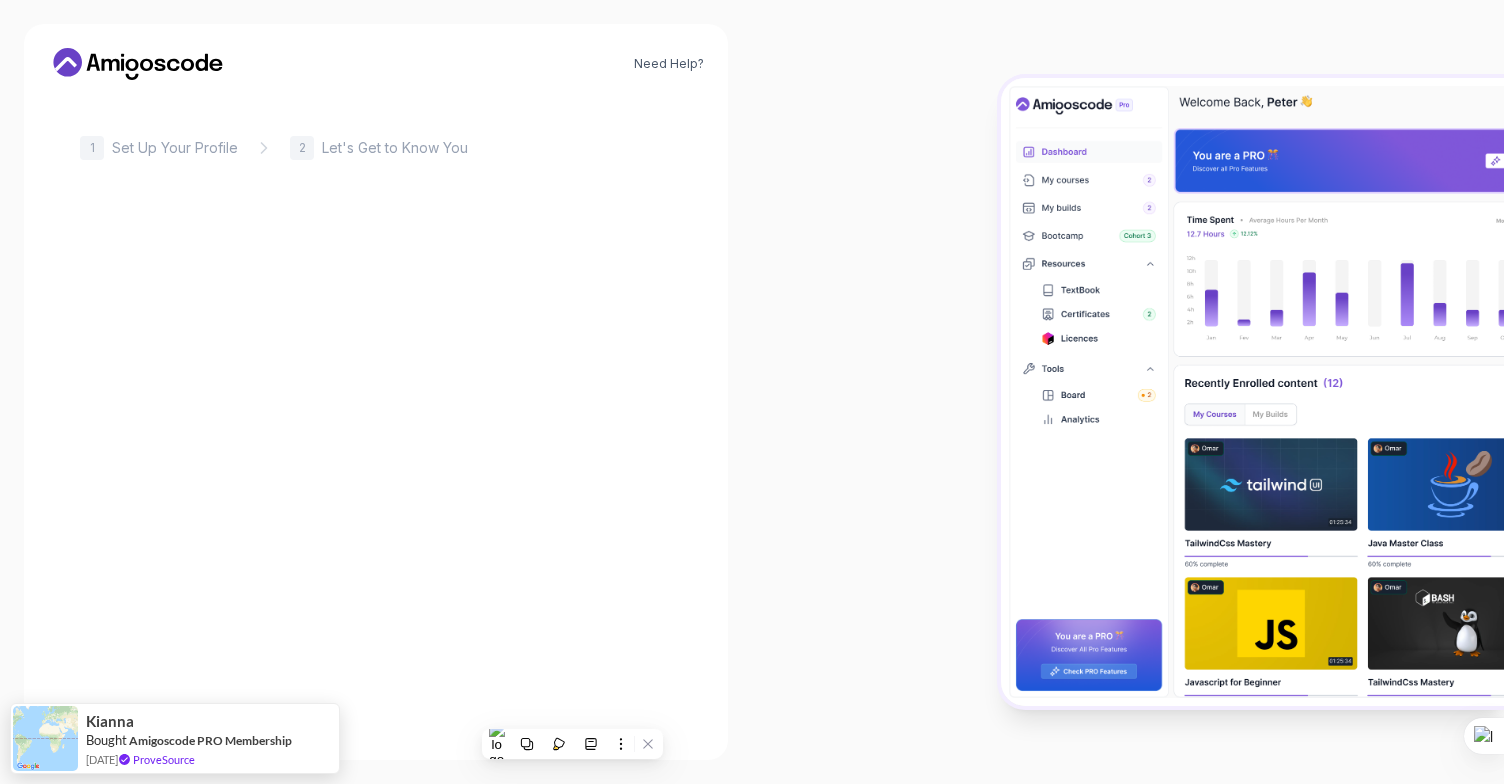 click 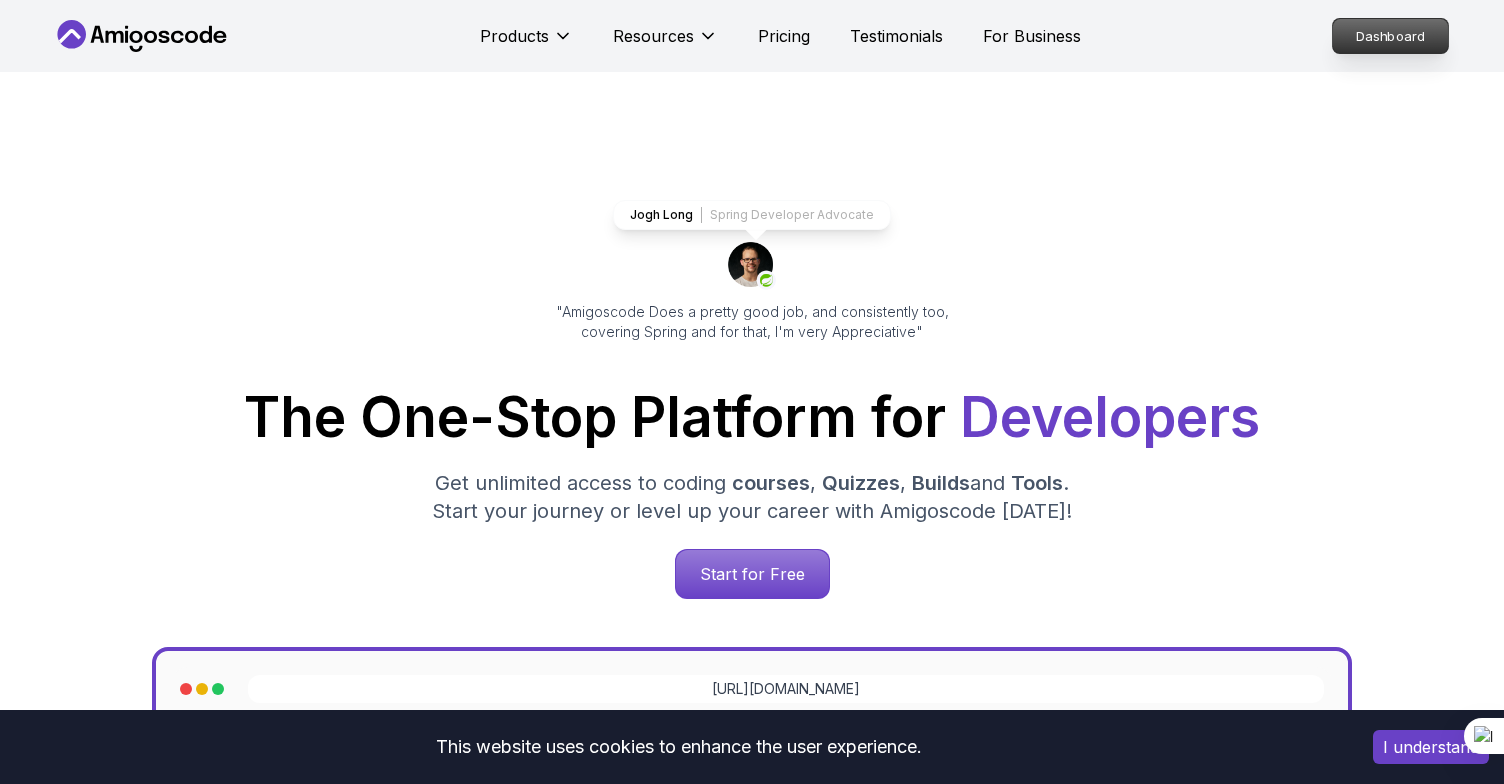 click on "Dashboard" at bounding box center [1390, 36] 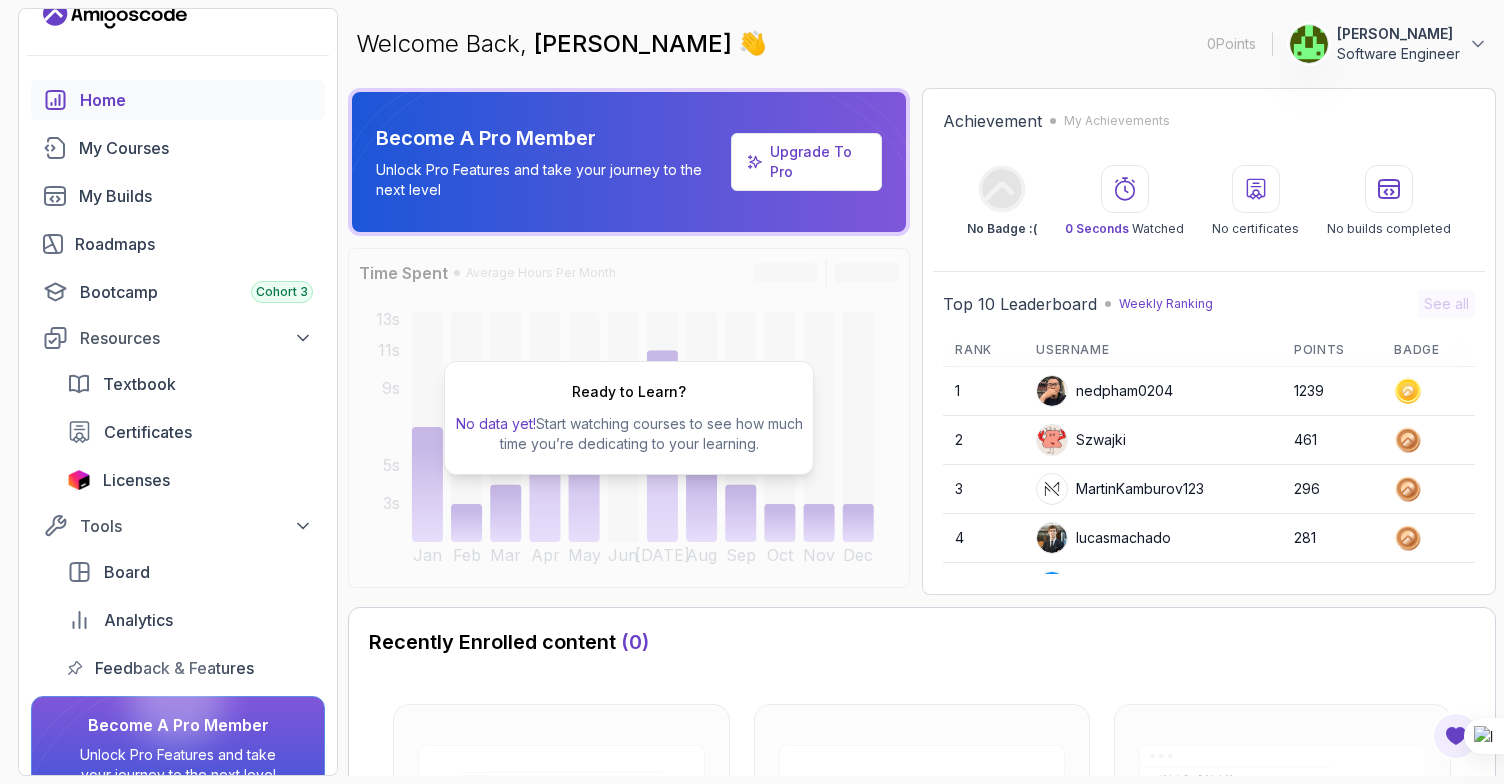 scroll, scrollTop: 0, scrollLeft: 0, axis: both 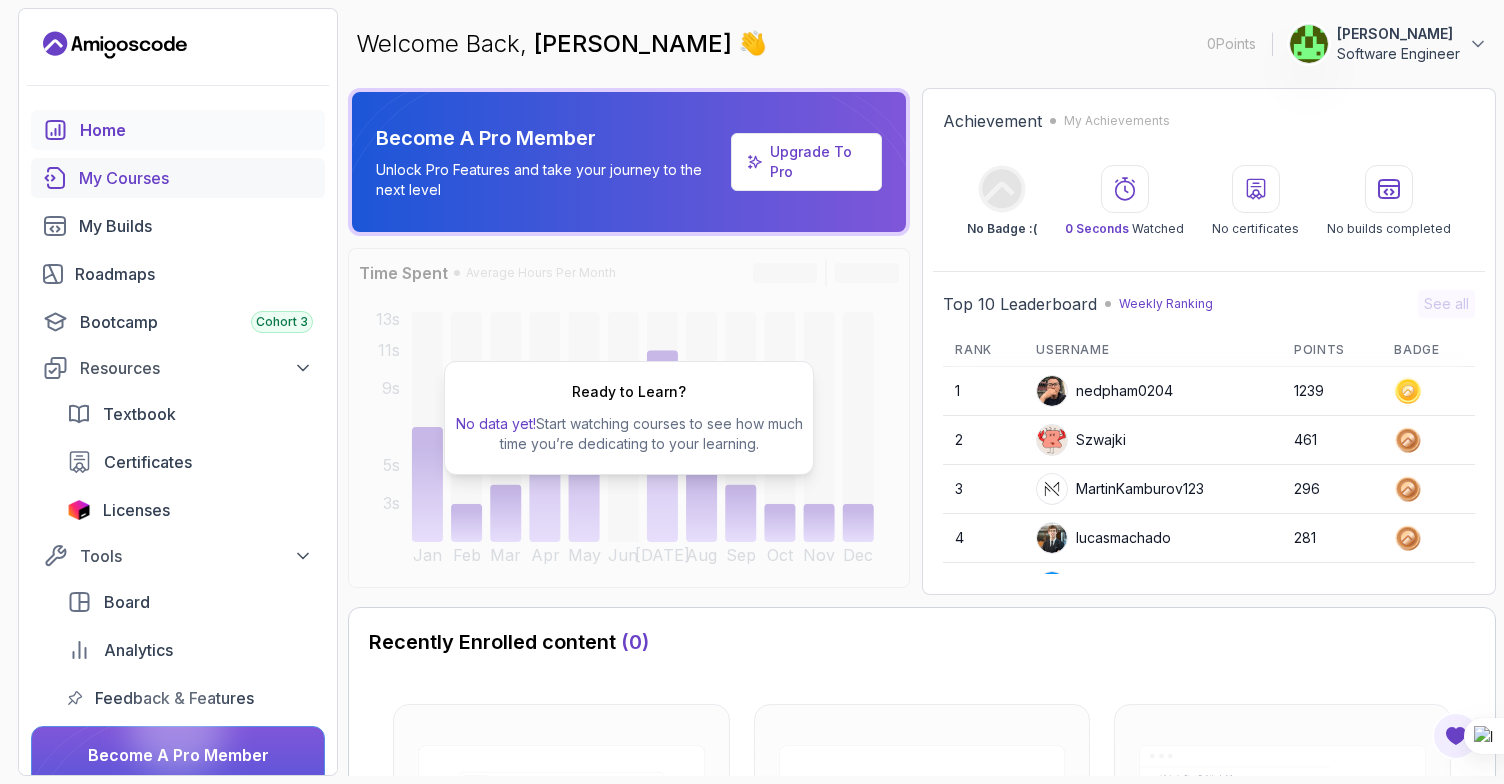 click on "My Courses" at bounding box center (196, 178) 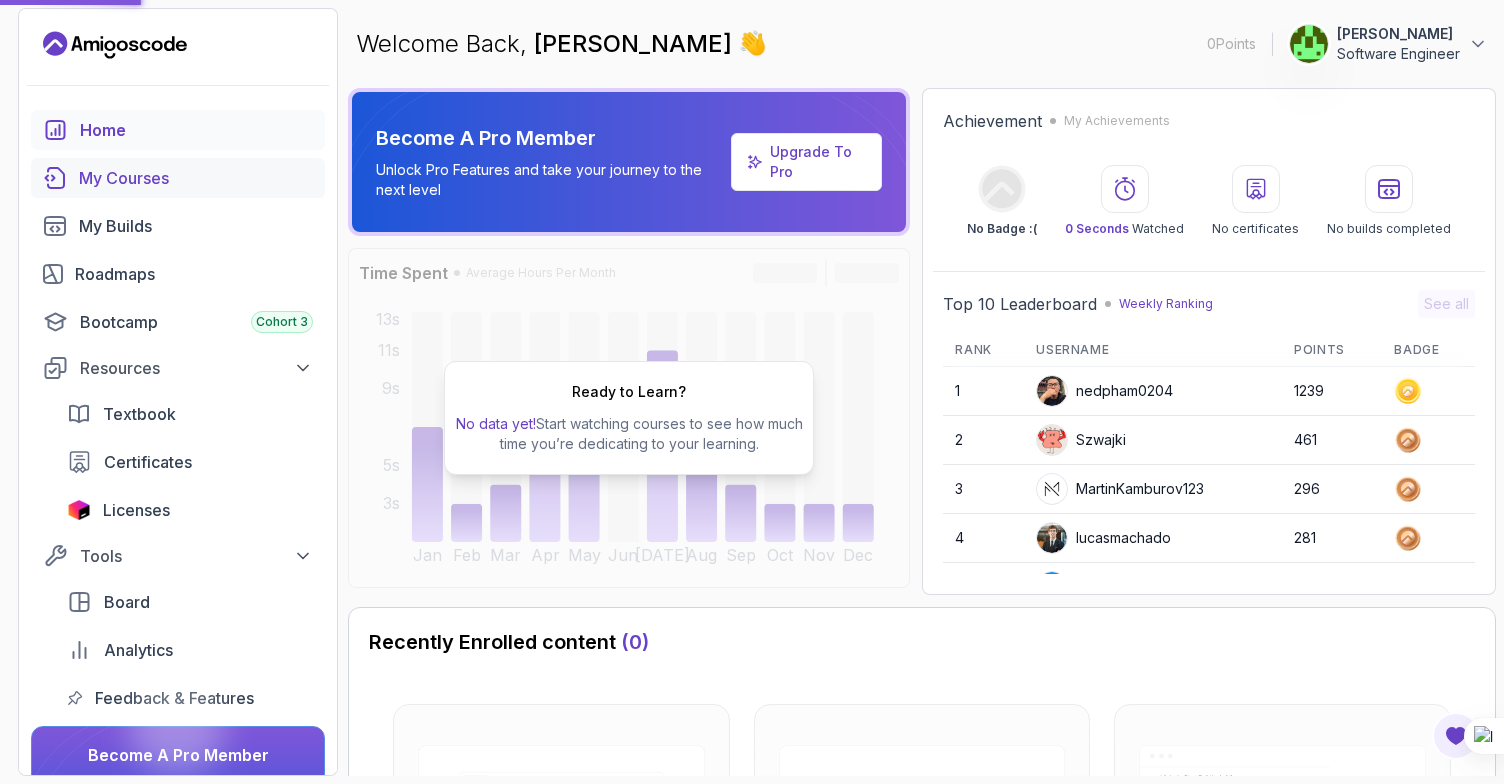 click on "My Courses" at bounding box center (196, 178) 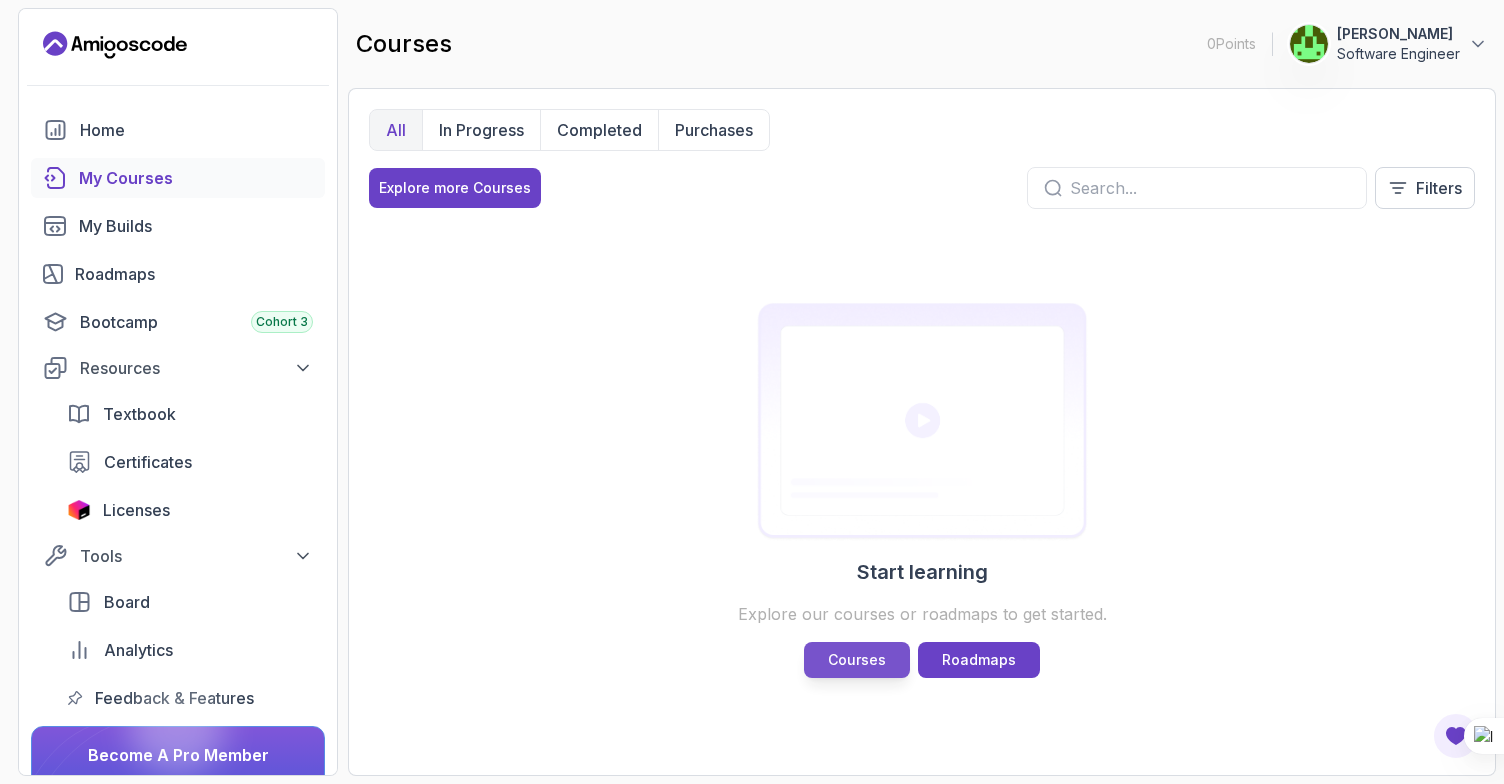 click on "Courses" at bounding box center [857, 660] 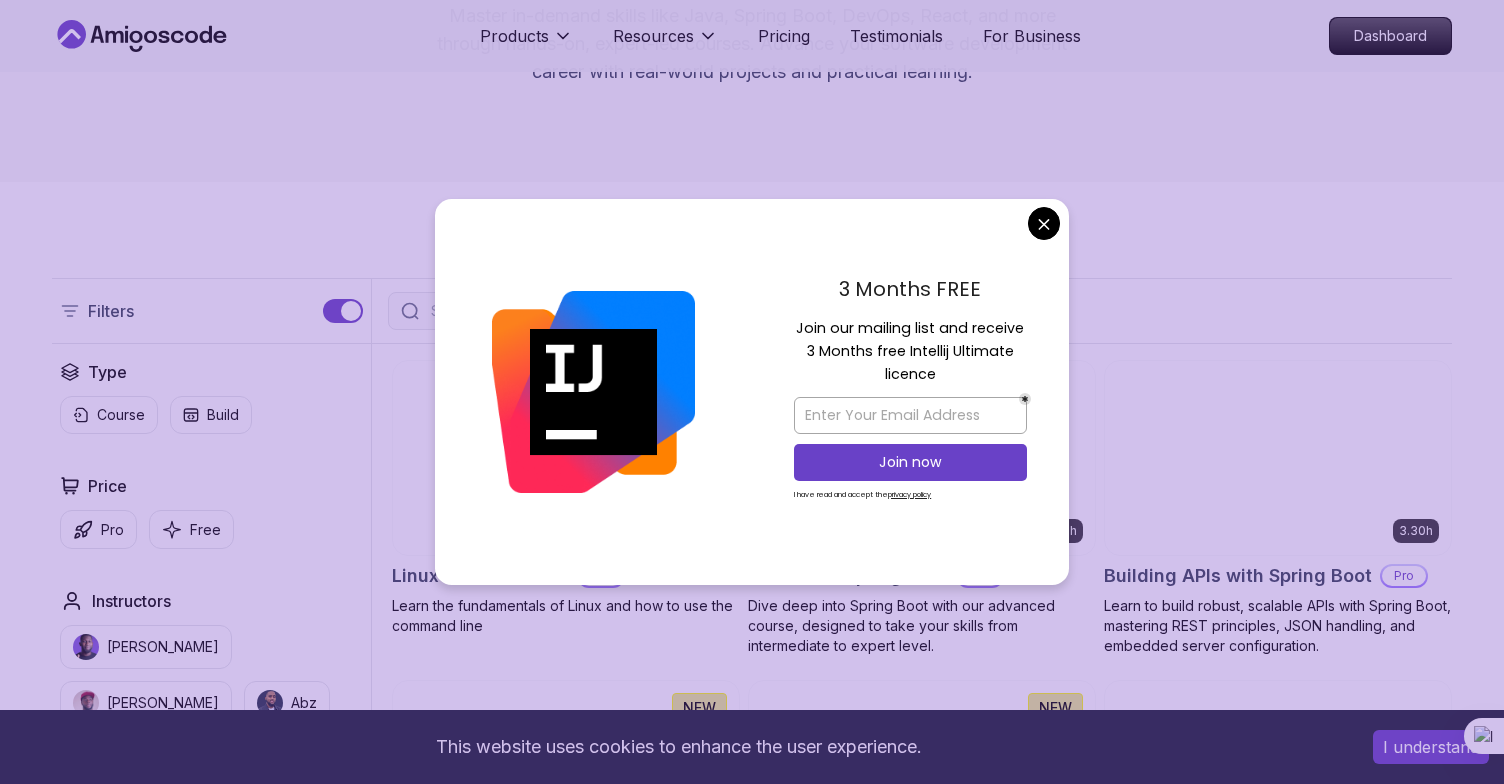 scroll, scrollTop: 247, scrollLeft: 0, axis: vertical 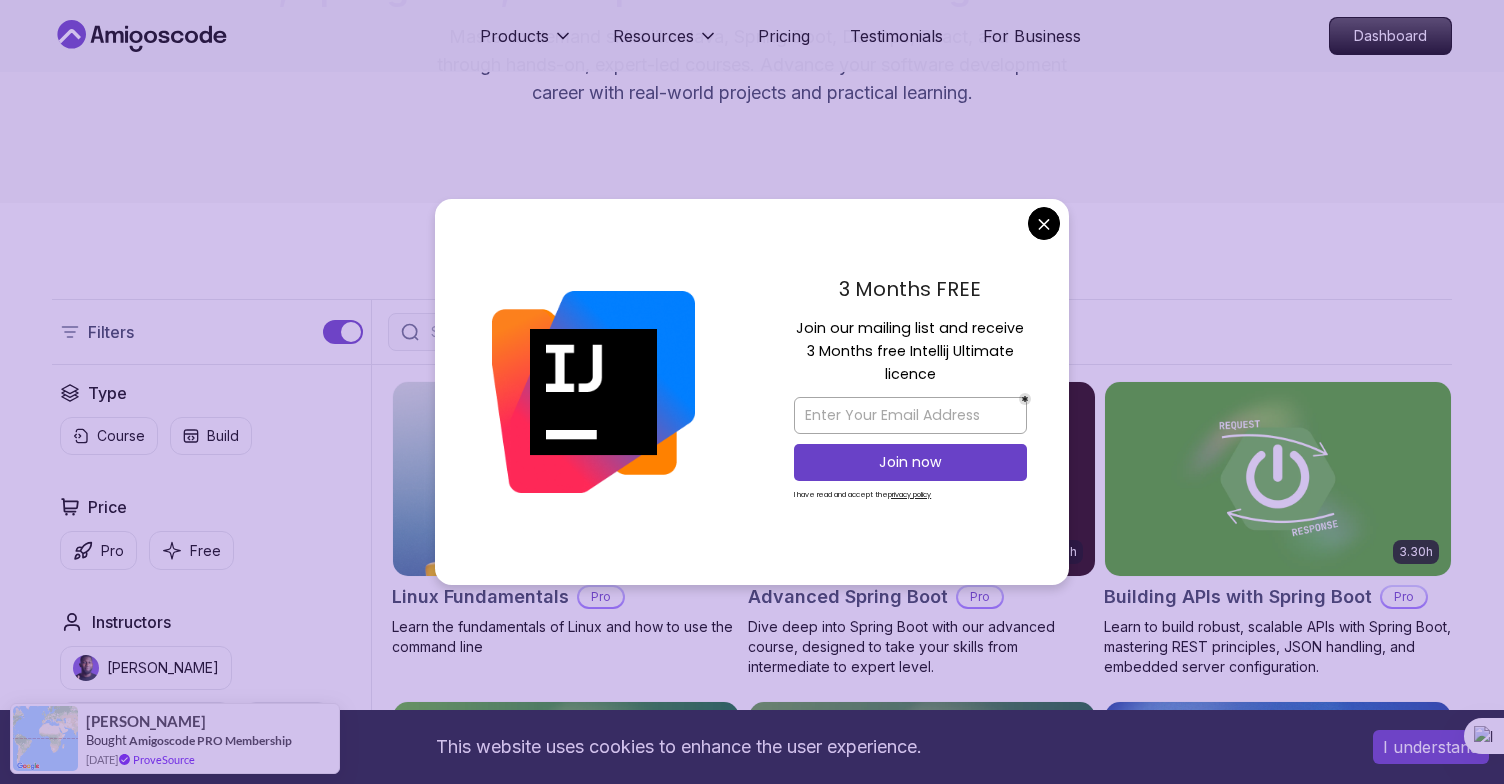click on "This website uses cookies to enhance the user experience. I understand Products Resources Pricing Testimonials For Business Dashboard Products Resources Pricing Testimonials For Business Dashboard All Courses Learn Java, Spring Boot, DevOps & More with Amigoscode Premium Courses Master in-demand skills like Java, Spring Boot, DevOps, React, and more through hands-on, expert-led courses. Advance your software development career with real-world projects and practical learning. Filters Filters Type Course Build Price Pro Free Instructors [PERSON_NAME] [PERSON_NAME] Duration 0-1 Hour 1-3 Hours +3 Hours Track Front End Back End Dev Ops Full Stack Level Junior Mid-level Senior 6.00h Linux Fundamentals Pro Learn the fundamentals of Linux and how to use the command line 5.18h Advanced Spring Boot Pro Dive deep into Spring Boot with our advanced course, designed to take your skills from intermediate to expert level. 3.30h Building APIs with Spring Boot Pro 1.67h NEW Spring Boot for Beginners 6.65h NEW Spring Data JPA Pro" at bounding box center [752, 4678] 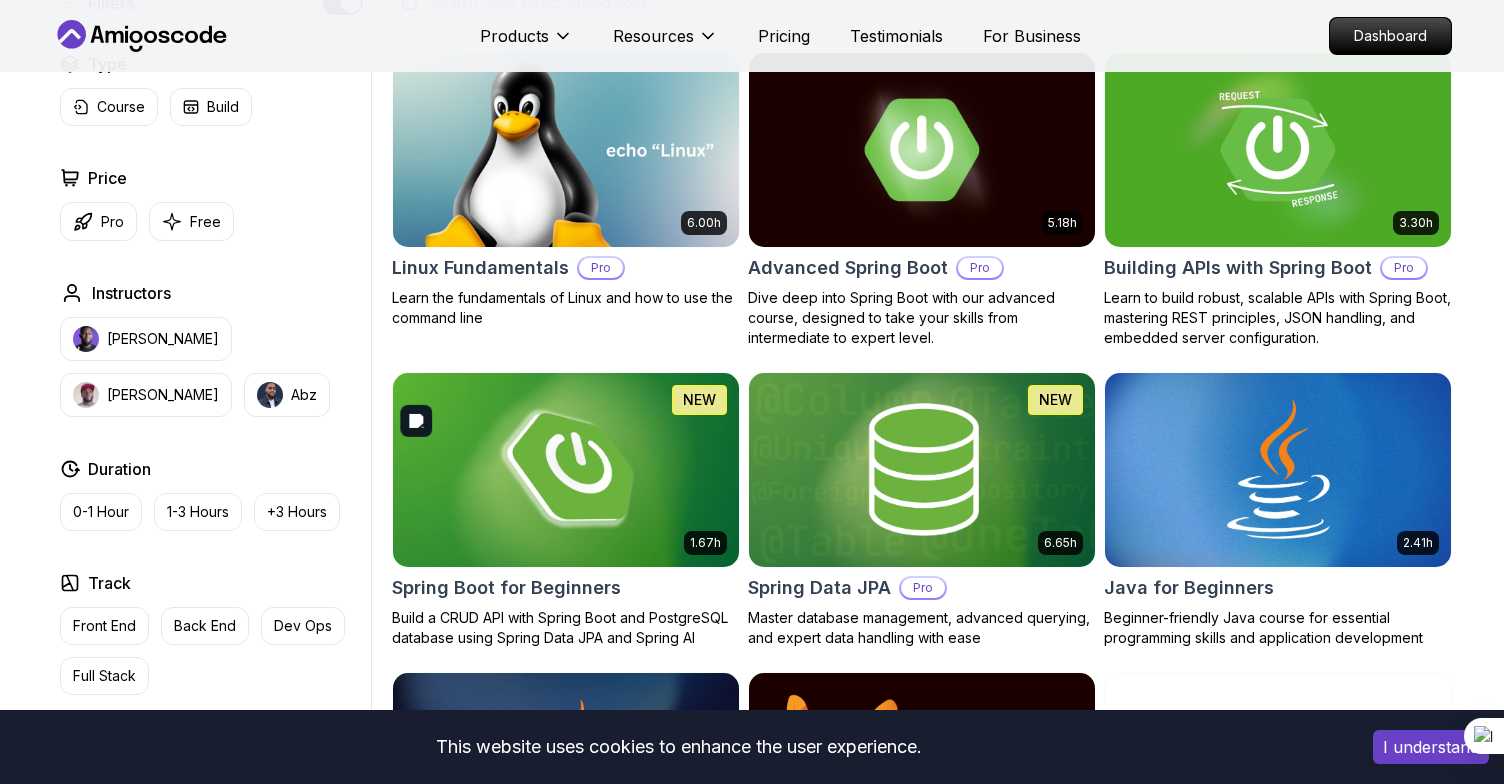 scroll, scrollTop: 605, scrollLeft: 0, axis: vertical 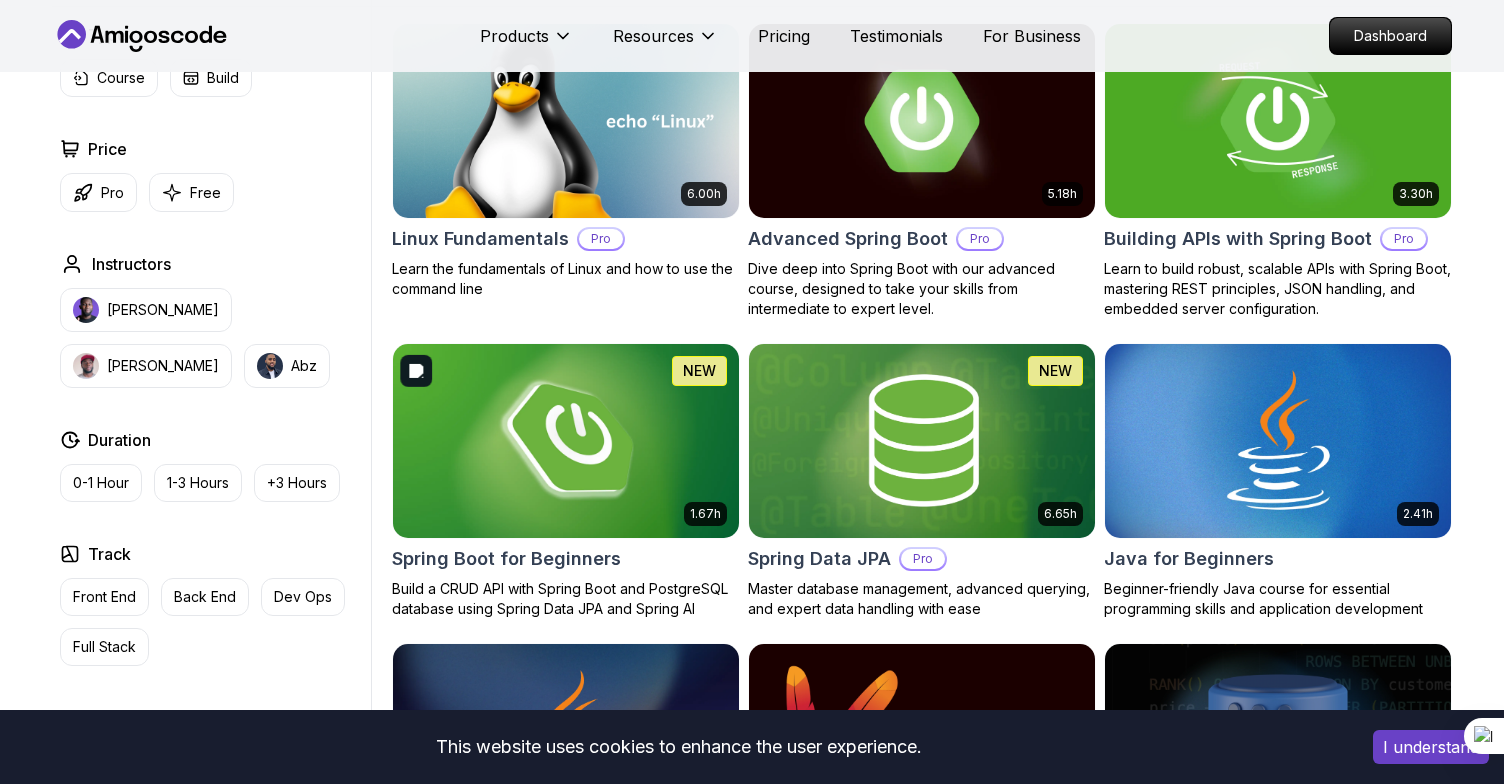 click at bounding box center [565, 440] 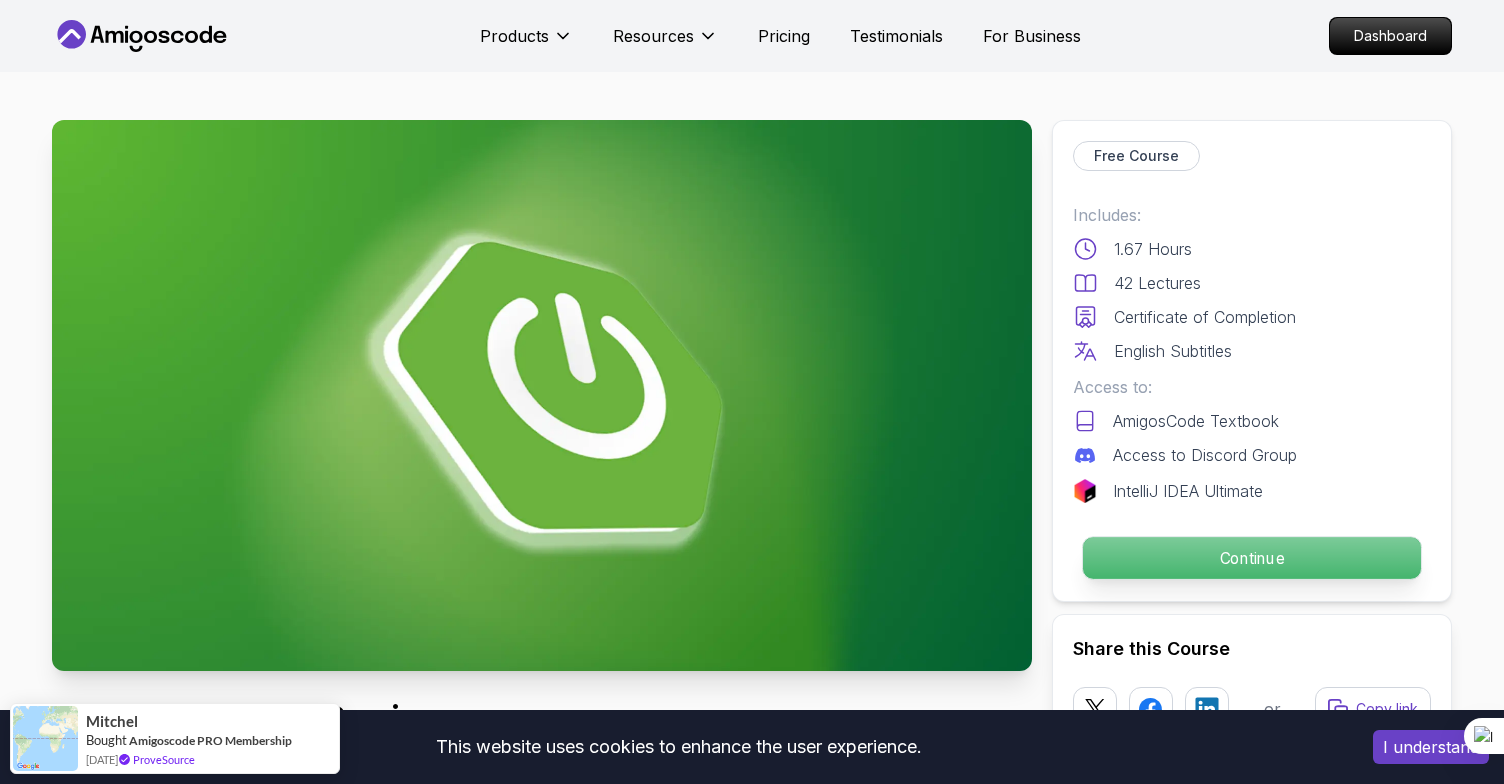 click on "Continue" at bounding box center [1252, 558] 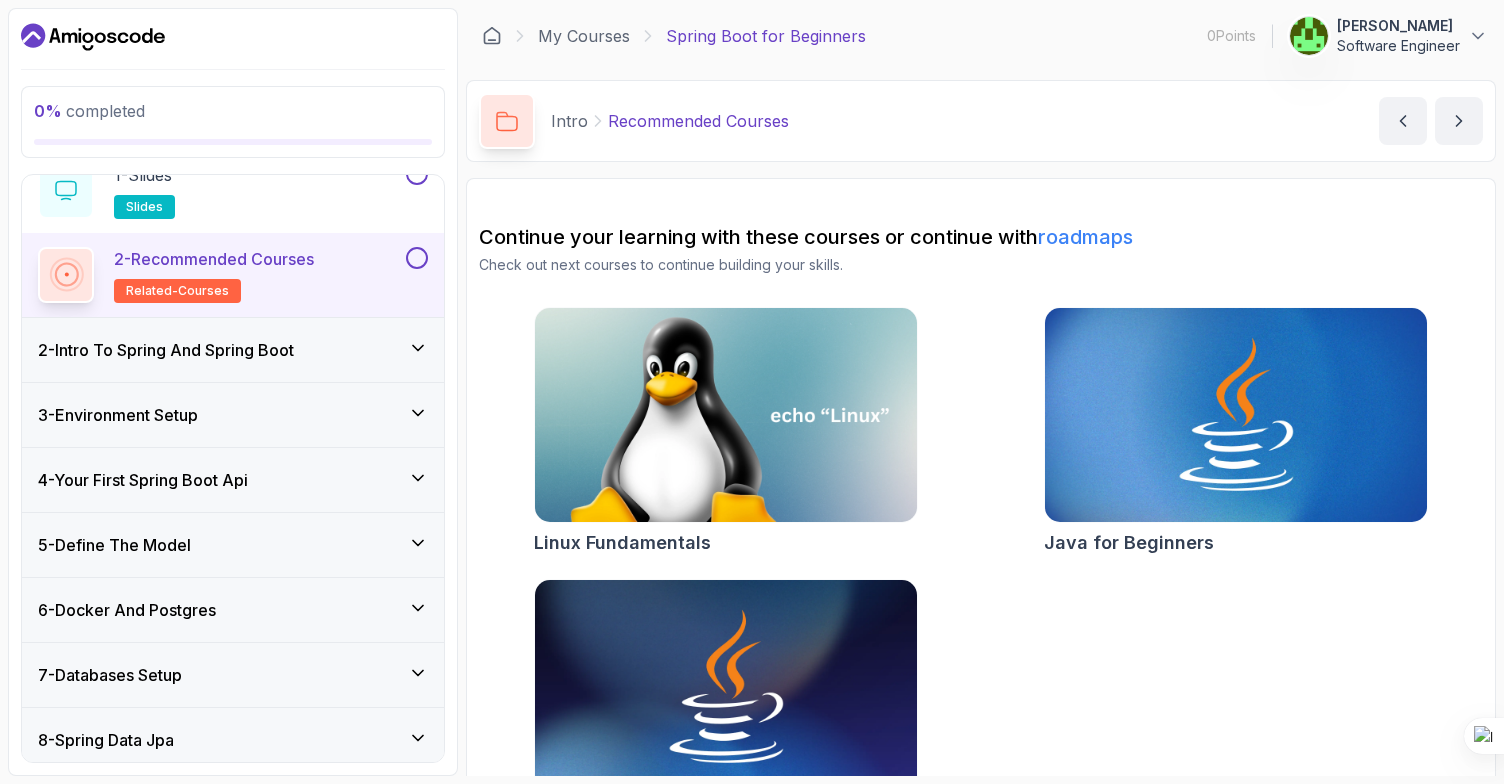 scroll, scrollTop: 194, scrollLeft: 0, axis: vertical 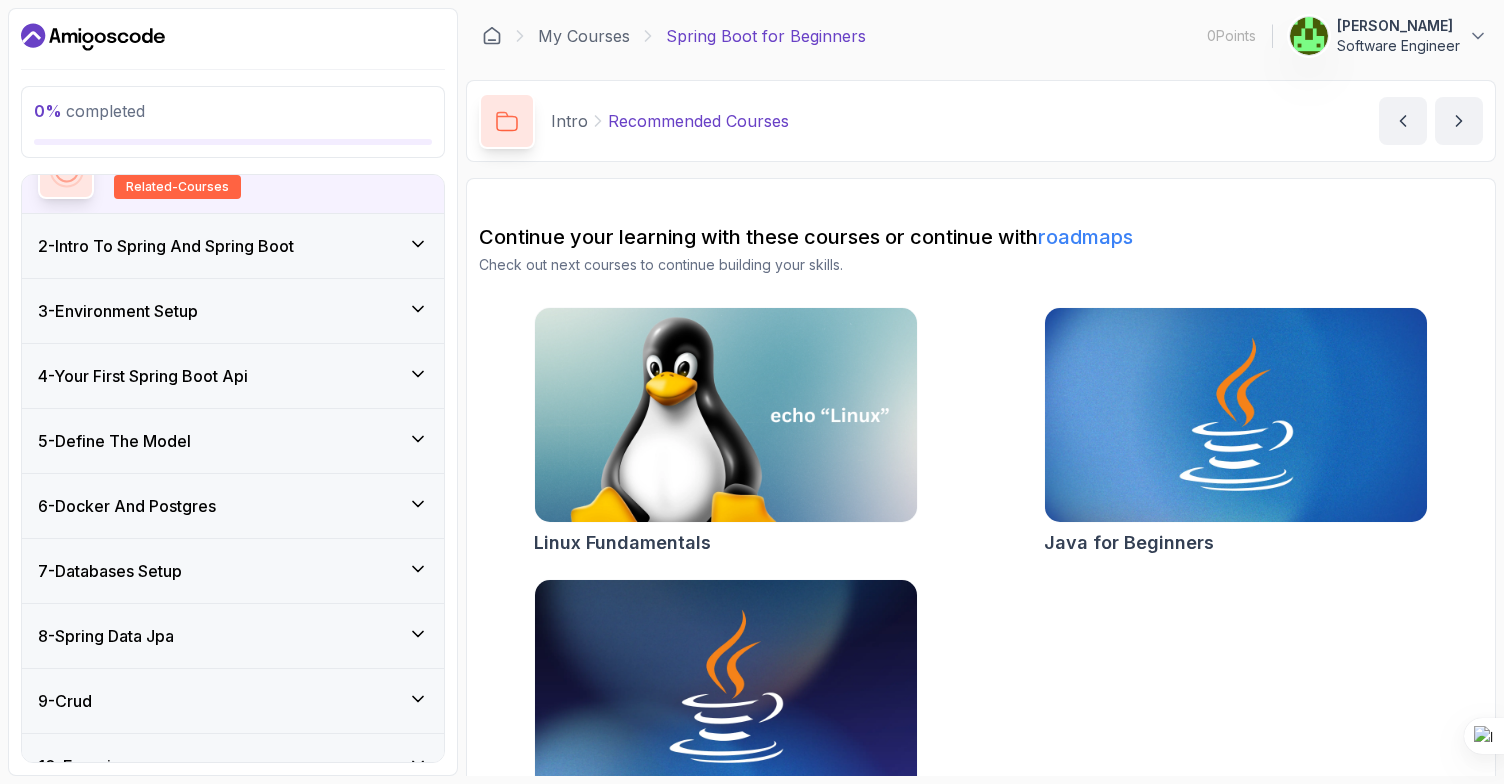 click on "2  -  Intro To Spring And Spring Boot" at bounding box center [166, 246] 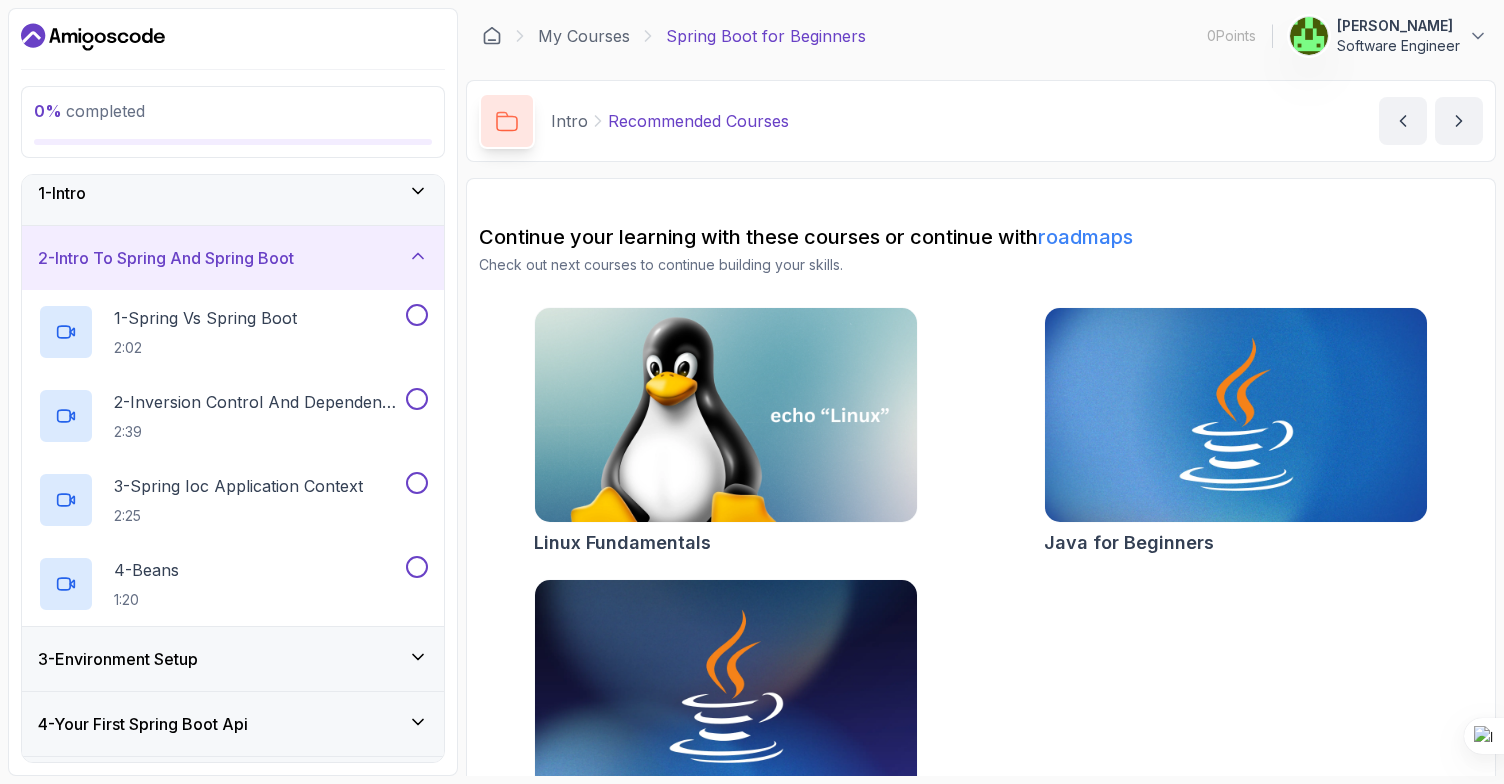 scroll, scrollTop: 0, scrollLeft: 0, axis: both 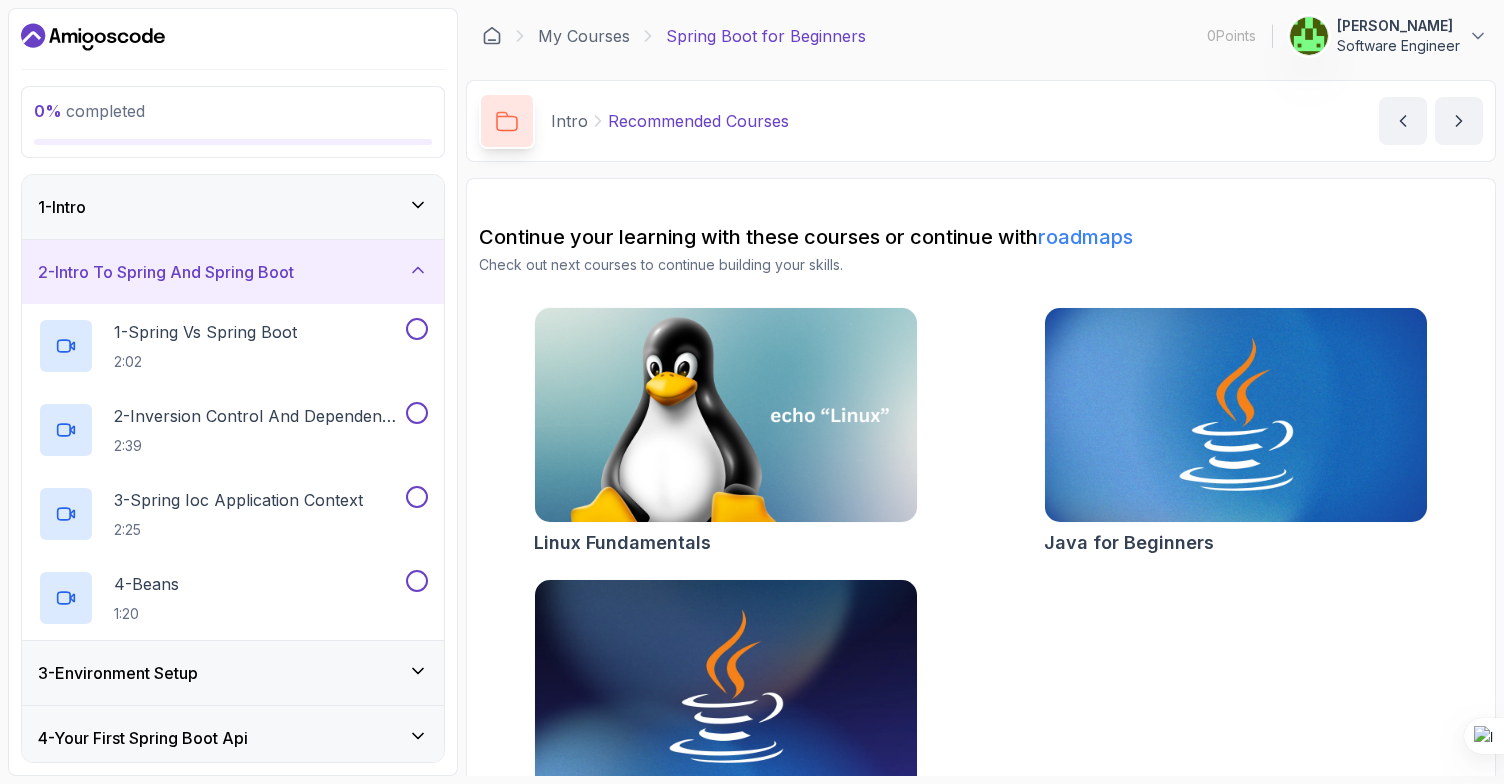 click on "2  -  Intro To Spring And Spring Boot" at bounding box center (233, 272) 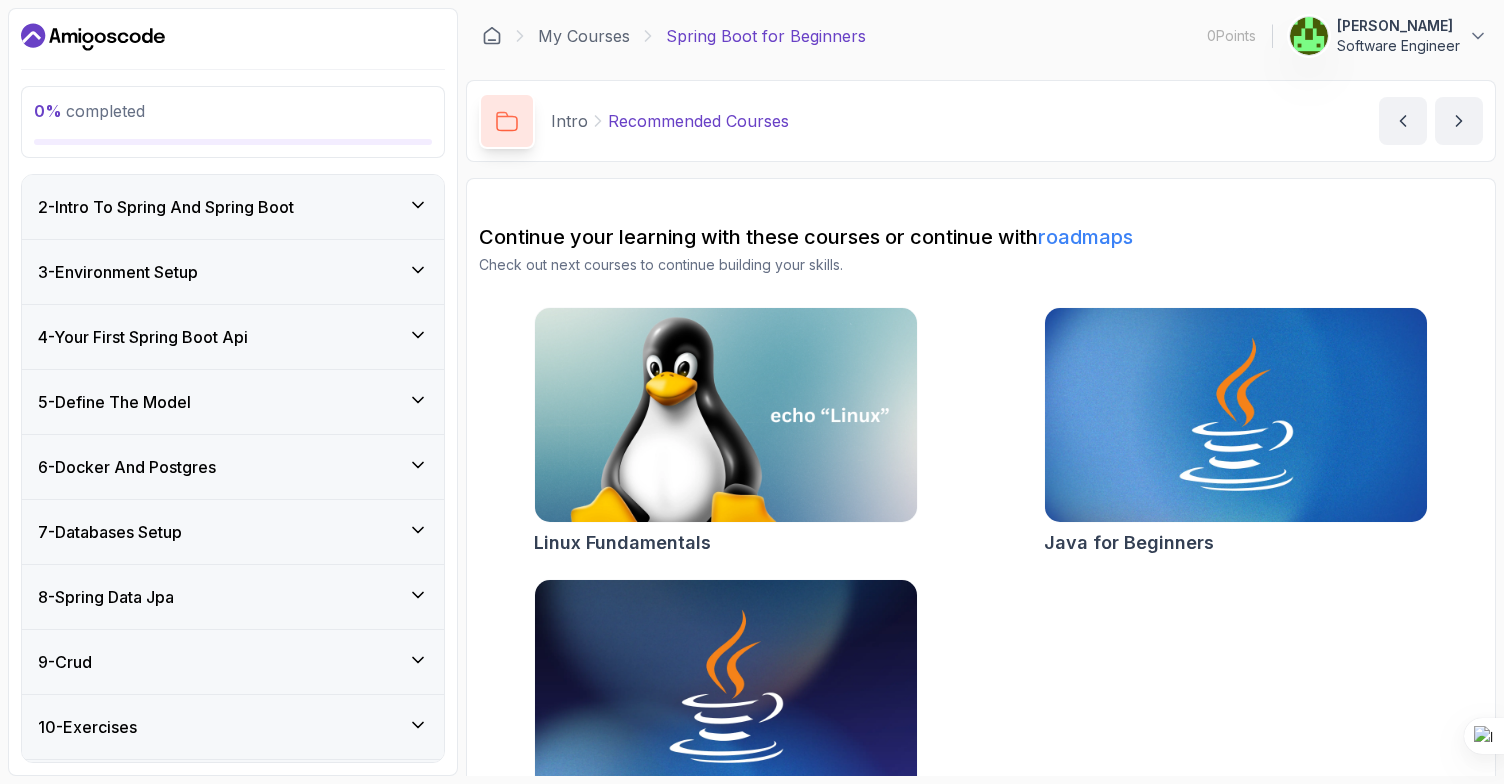scroll, scrollTop: 0, scrollLeft: 0, axis: both 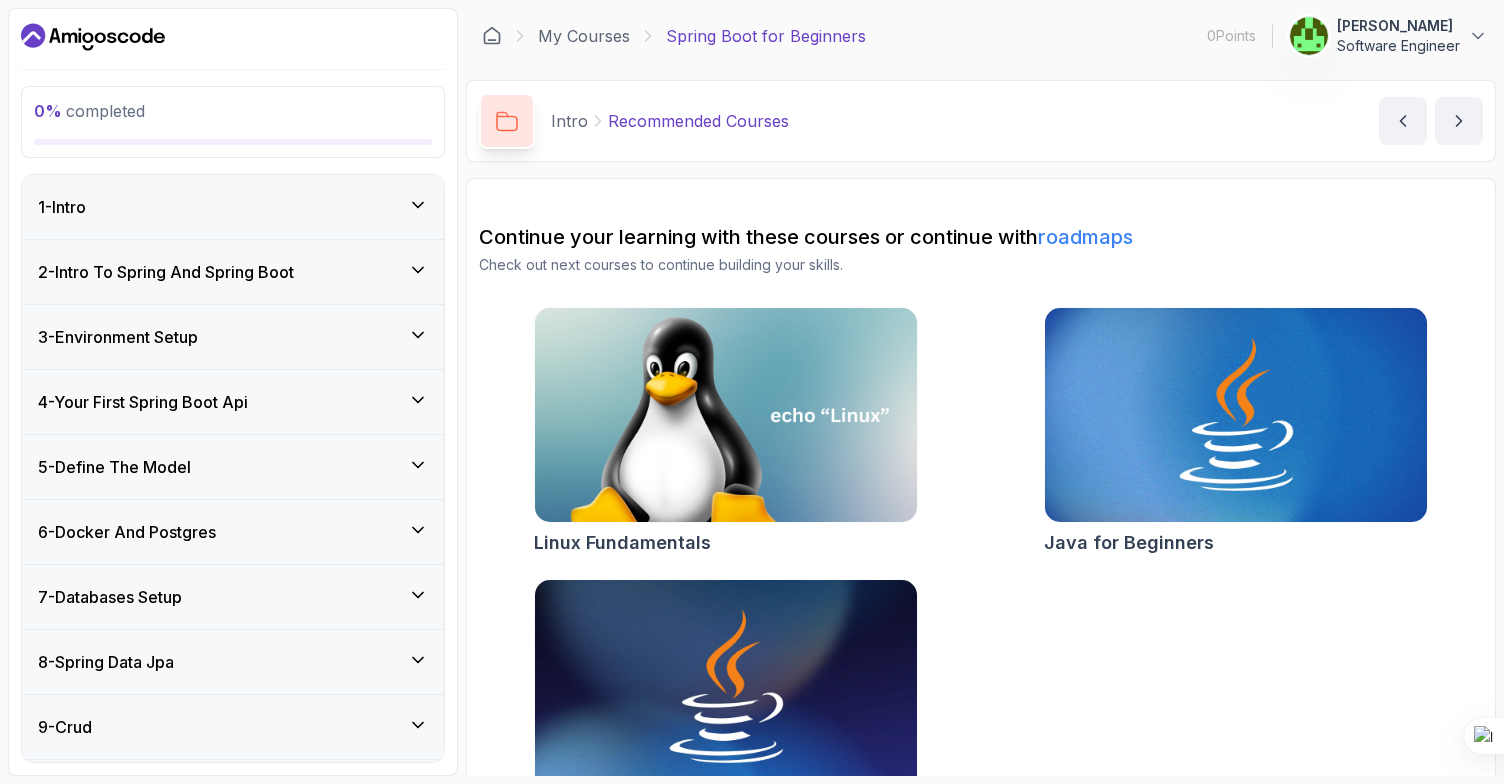 click on "1  -  Intro" at bounding box center [233, 207] 